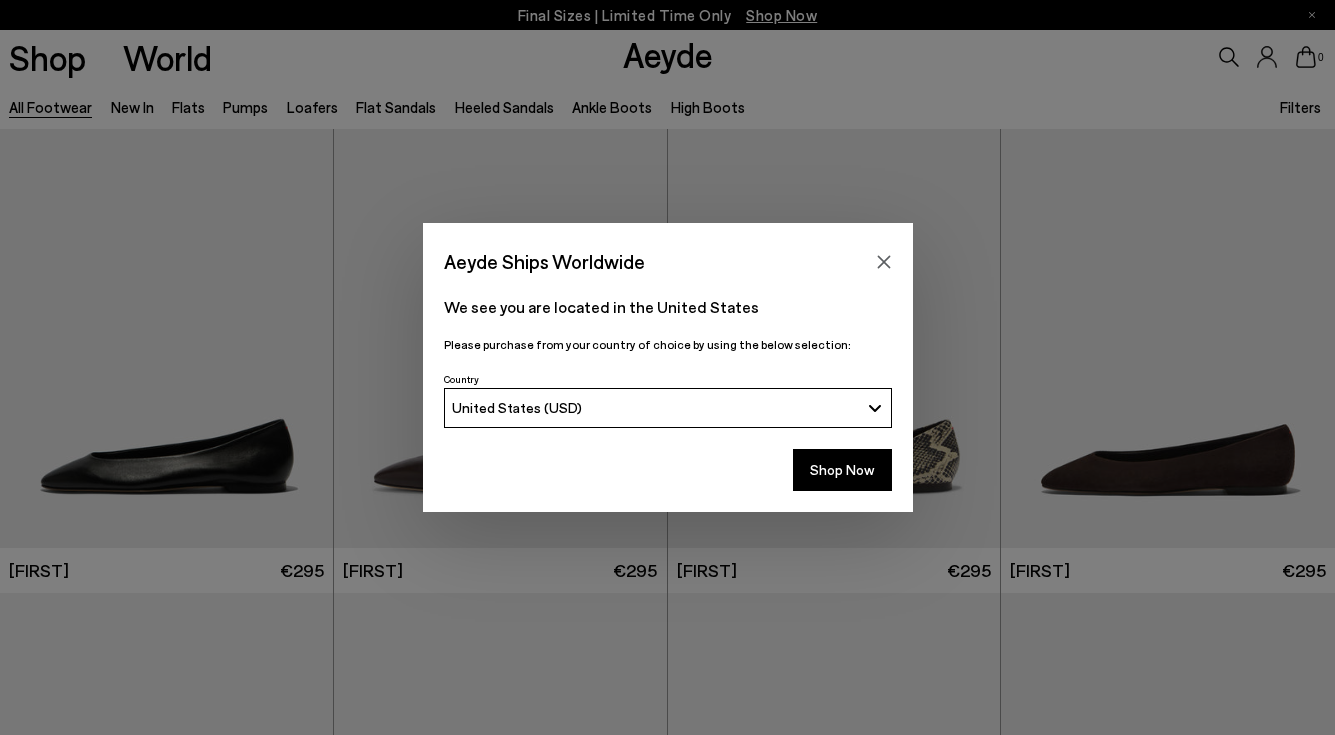 scroll, scrollTop: 0, scrollLeft: 0, axis: both 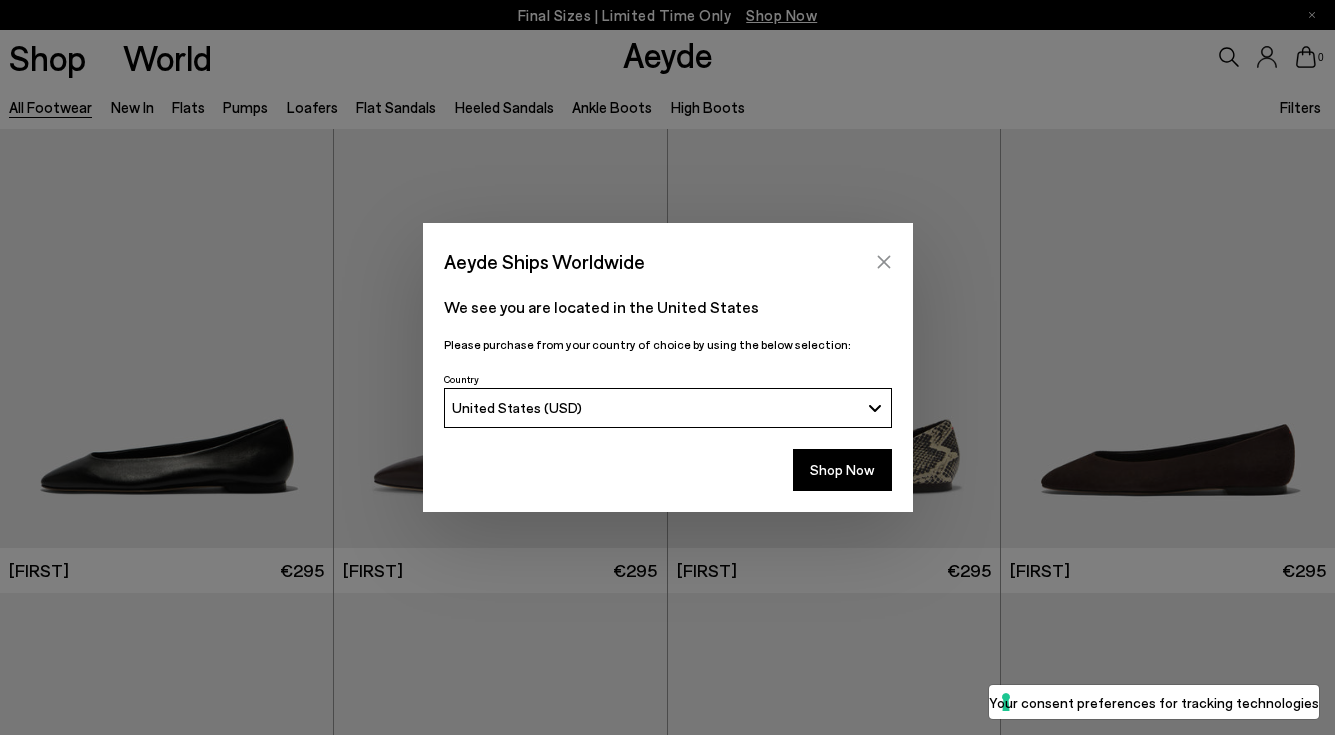 click at bounding box center (884, 262) 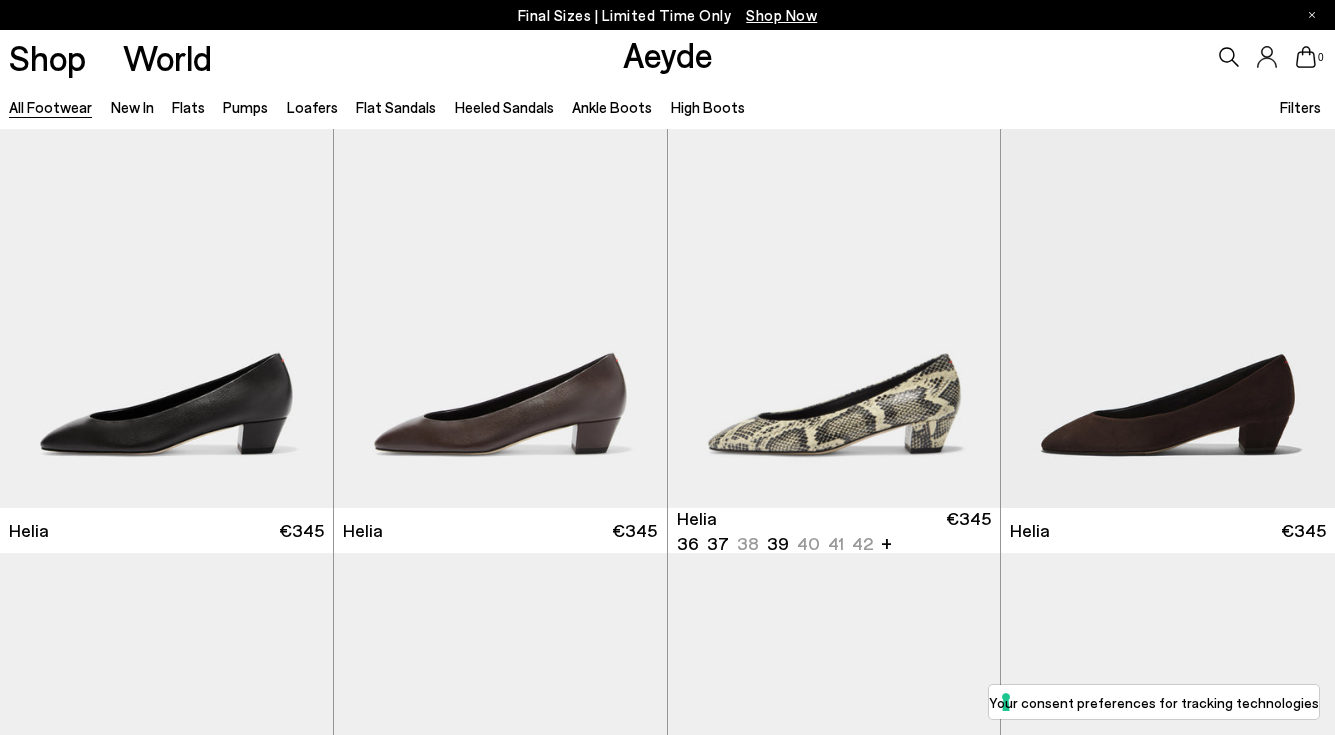 scroll, scrollTop: 615, scrollLeft: 0, axis: vertical 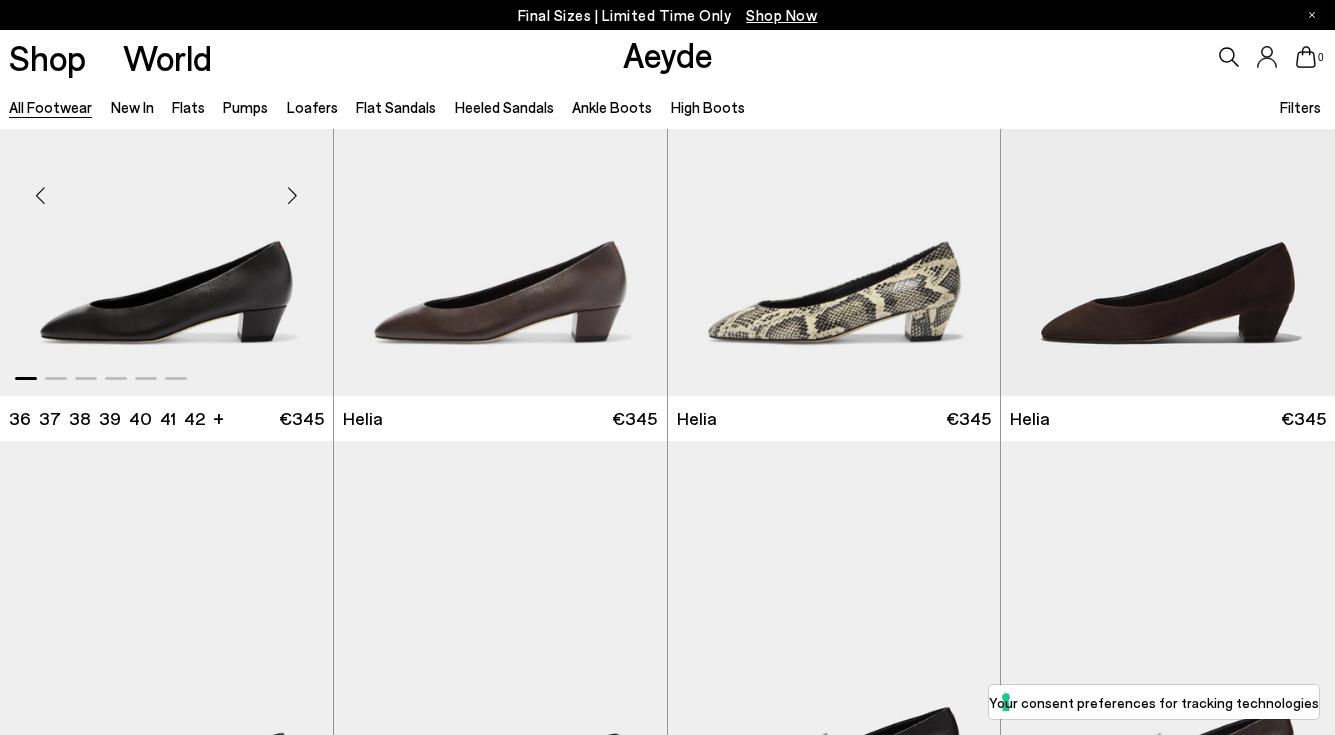 click at bounding box center [293, 195] 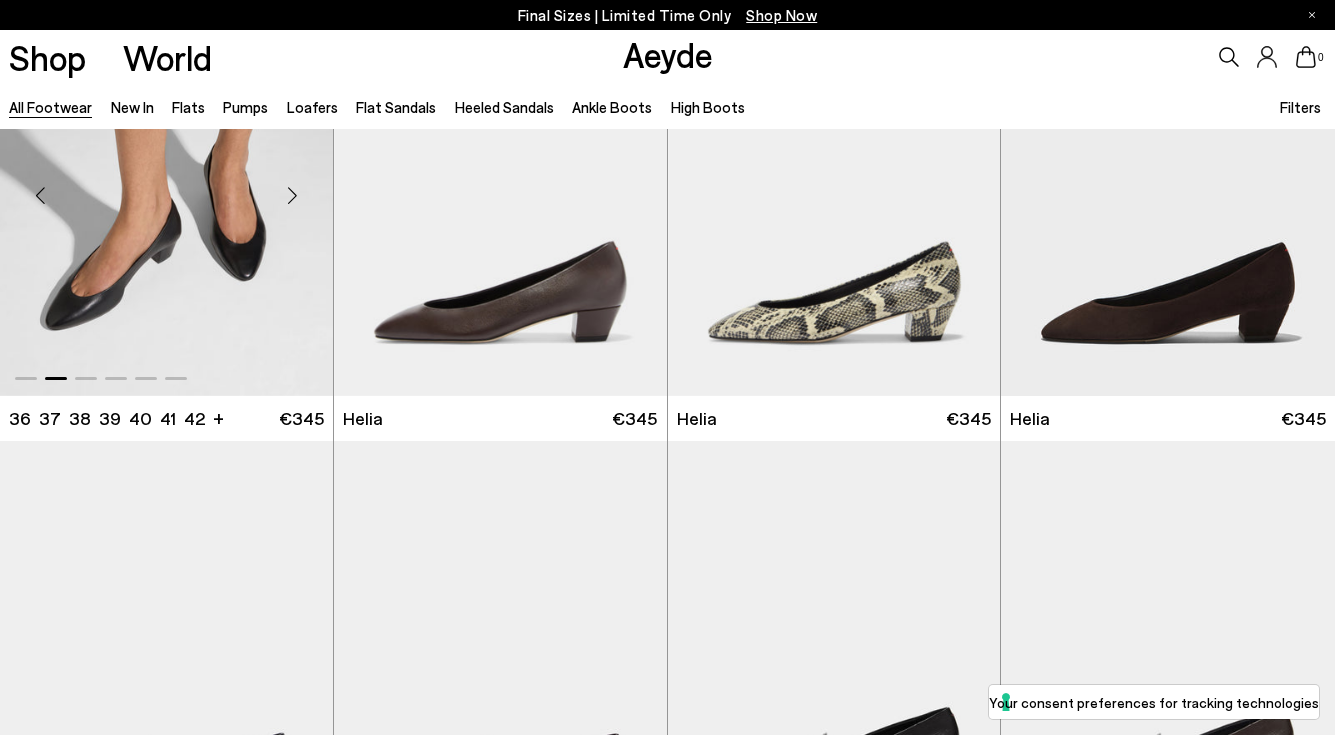 click at bounding box center (293, 195) 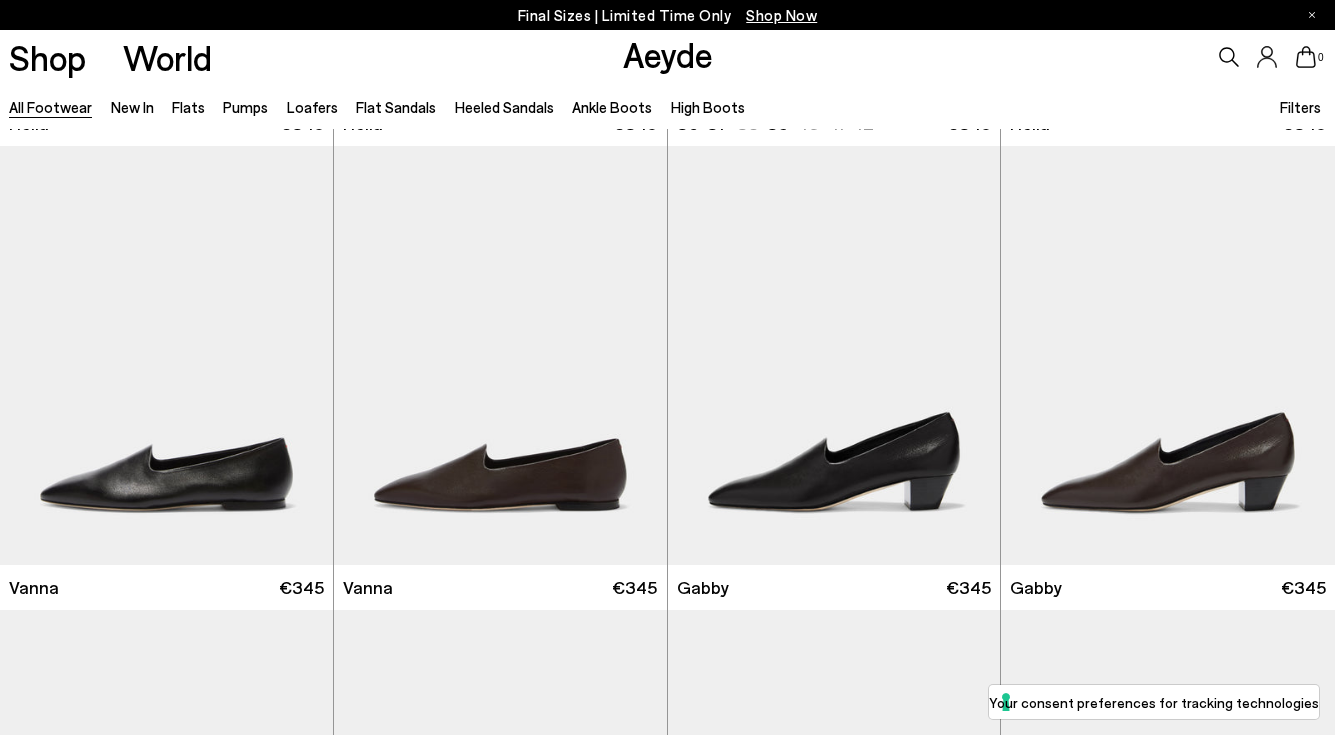scroll, scrollTop: 913, scrollLeft: 0, axis: vertical 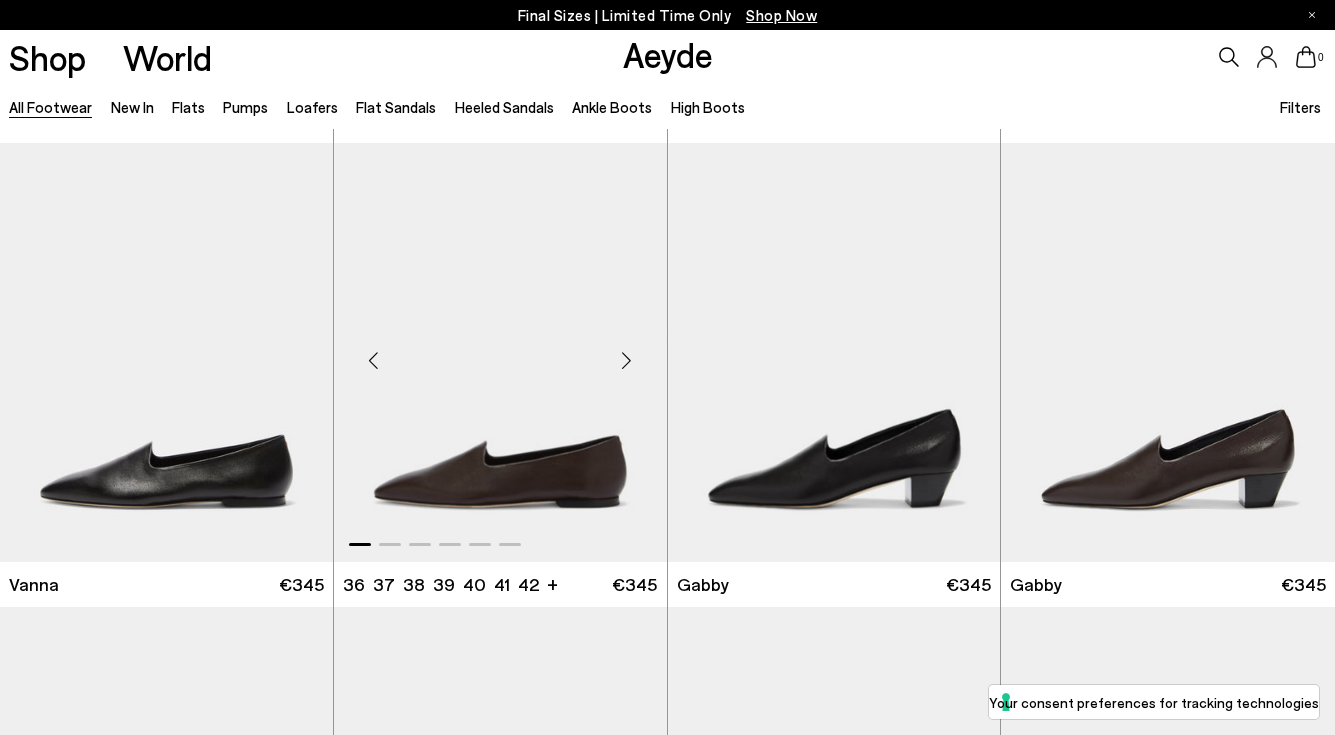 click at bounding box center (627, 361) 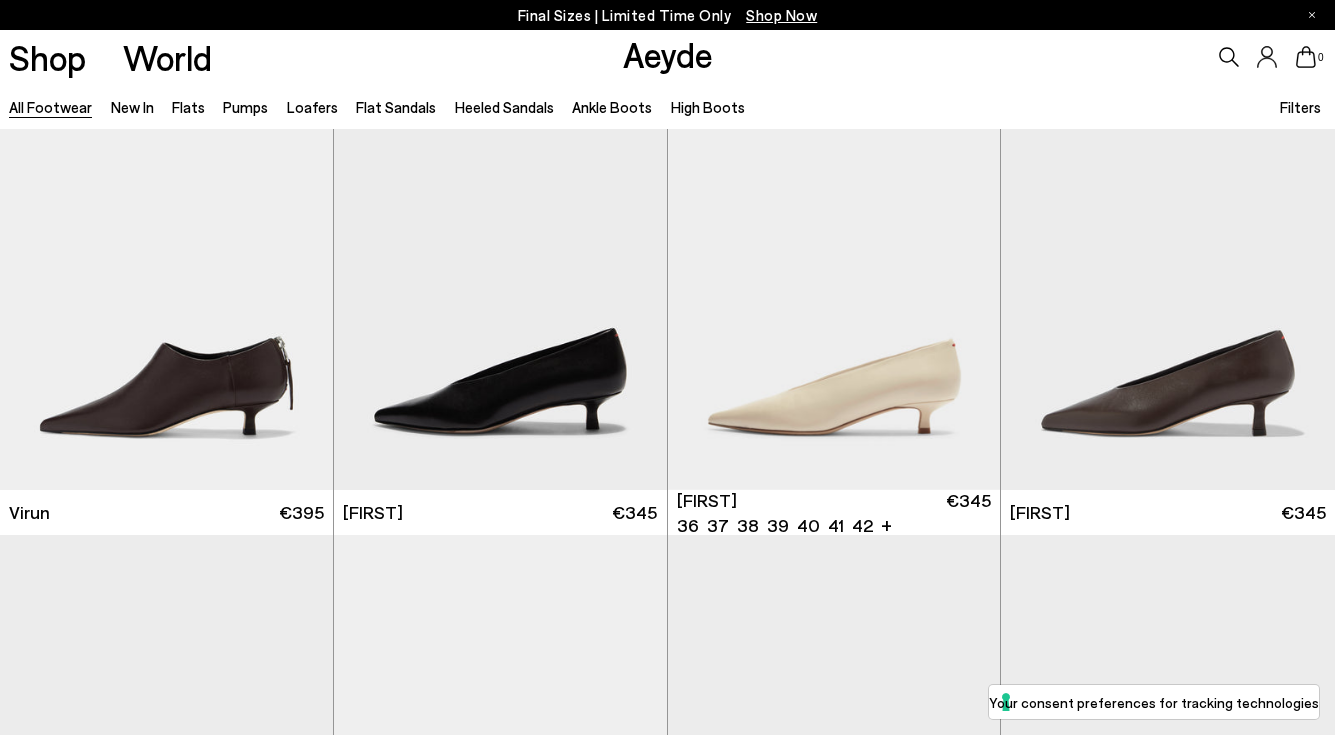 scroll, scrollTop: 3321, scrollLeft: 0, axis: vertical 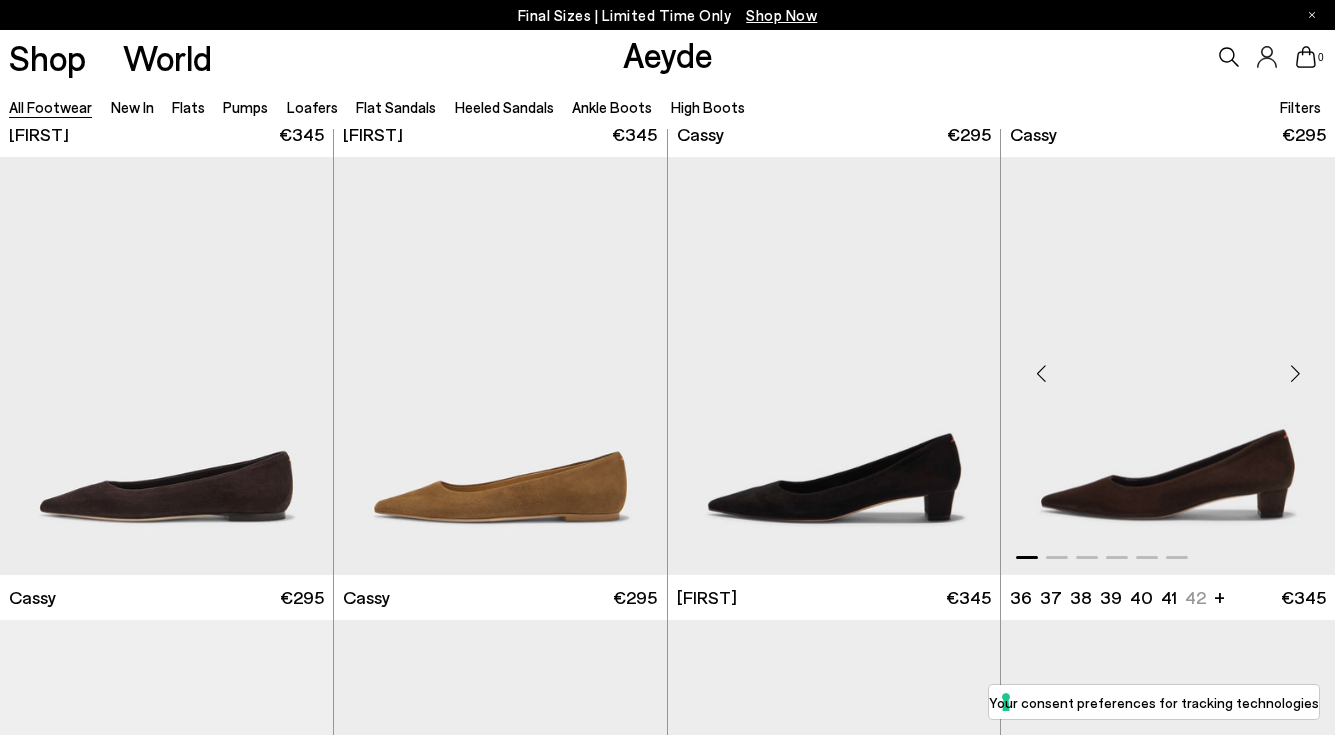 click at bounding box center [1295, 374] 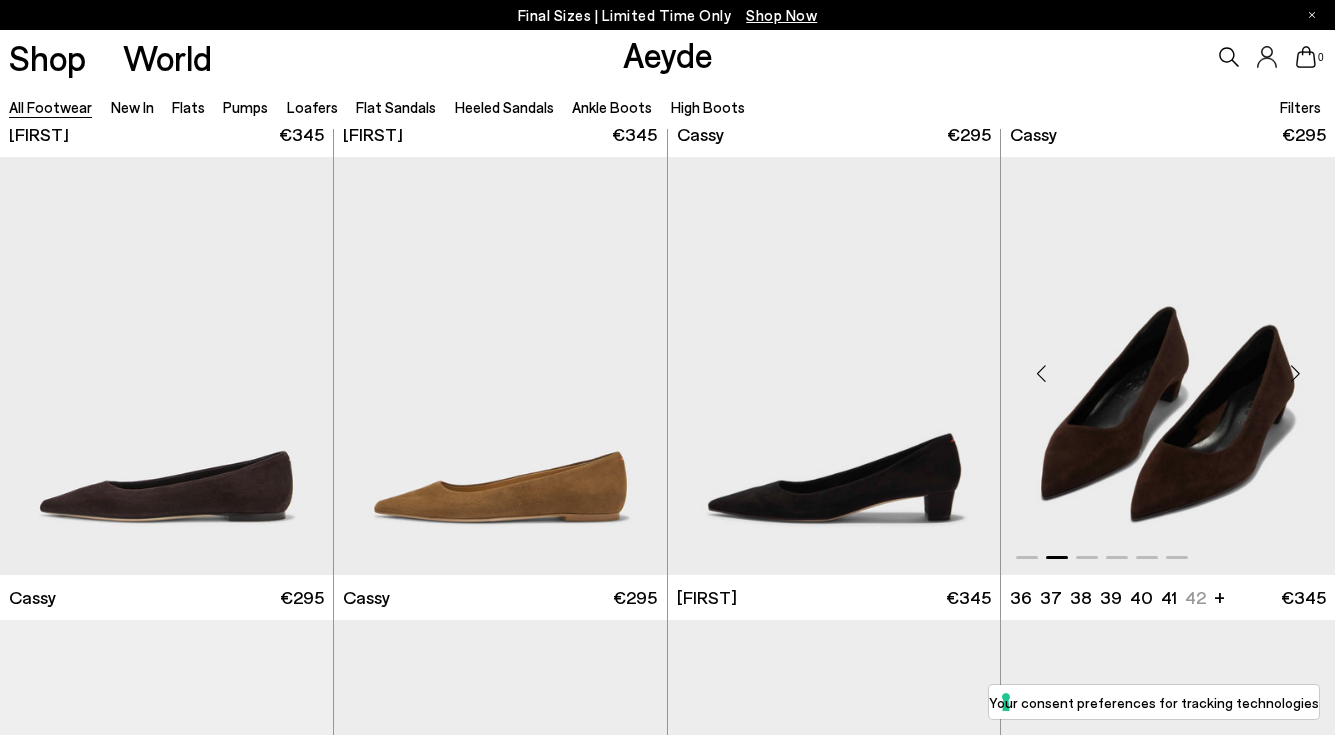 click at bounding box center [1295, 374] 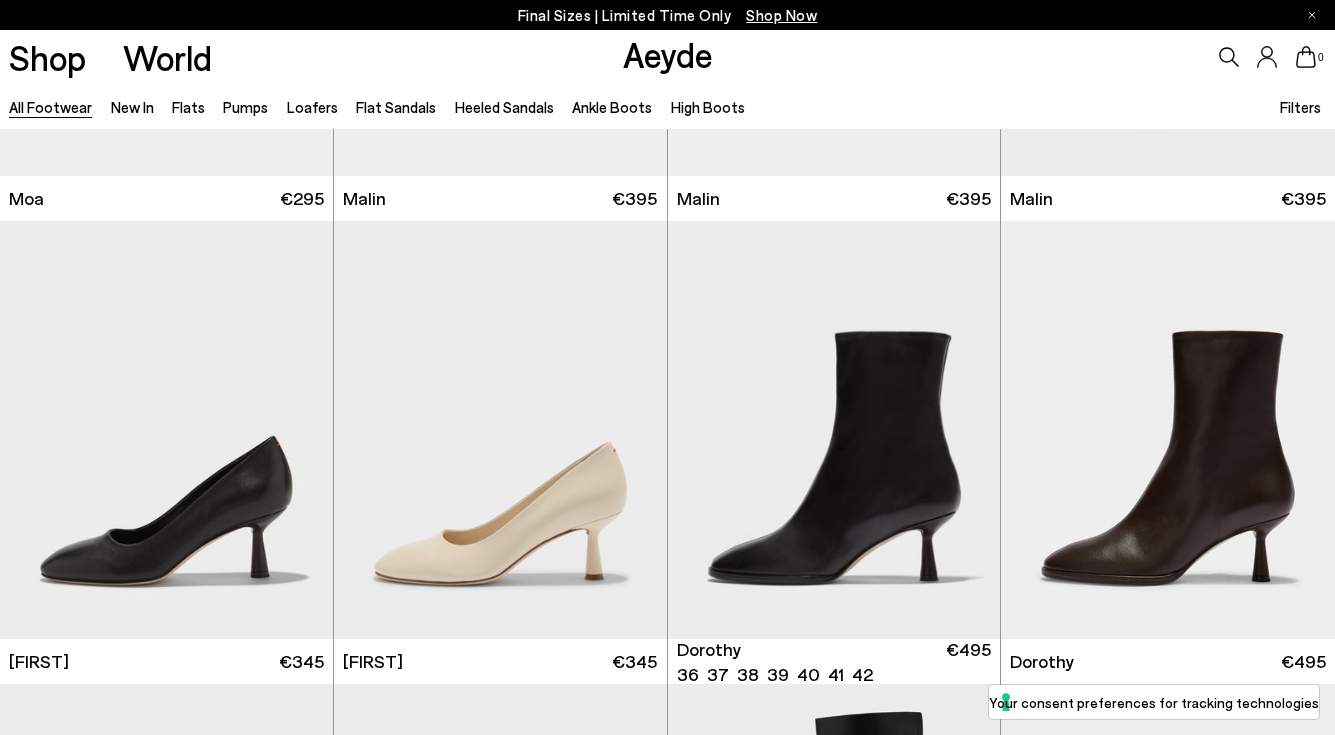 scroll, scrollTop: 6115, scrollLeft: 0, axis: vertical 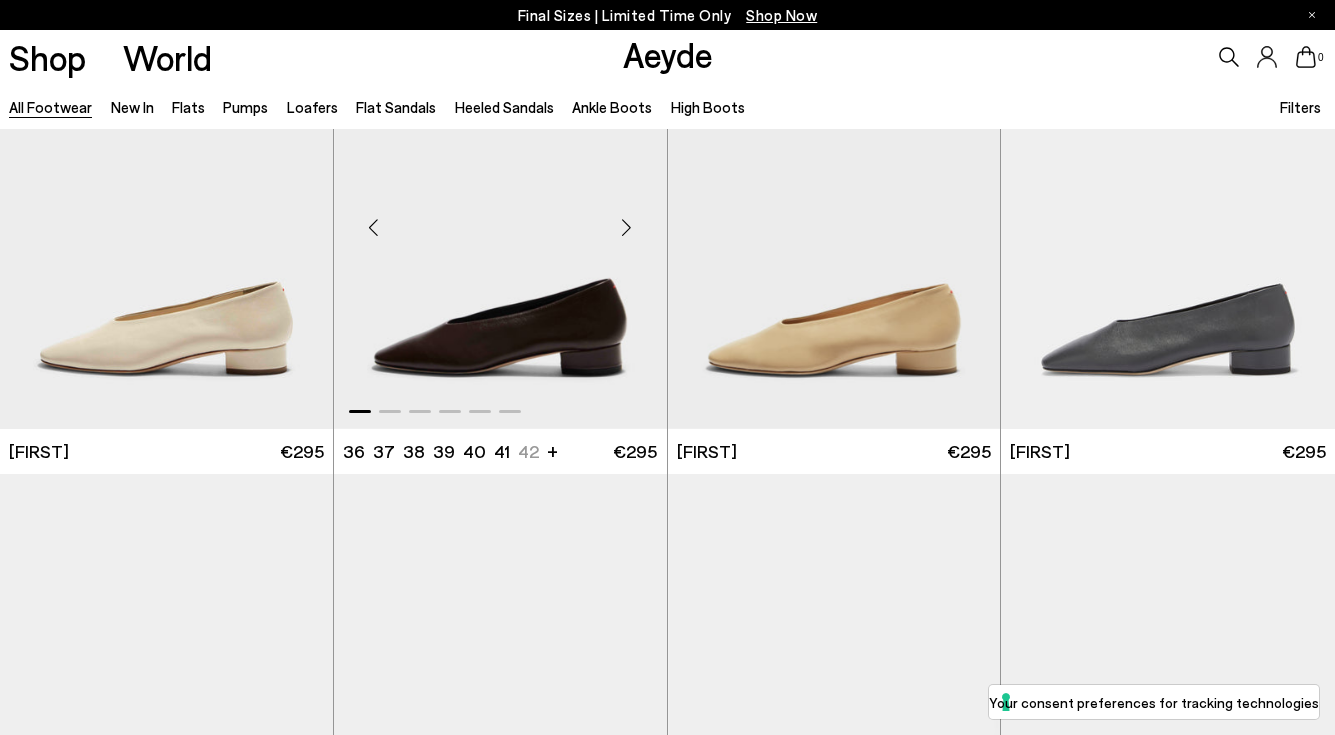 click at bounding box center (627, 228) 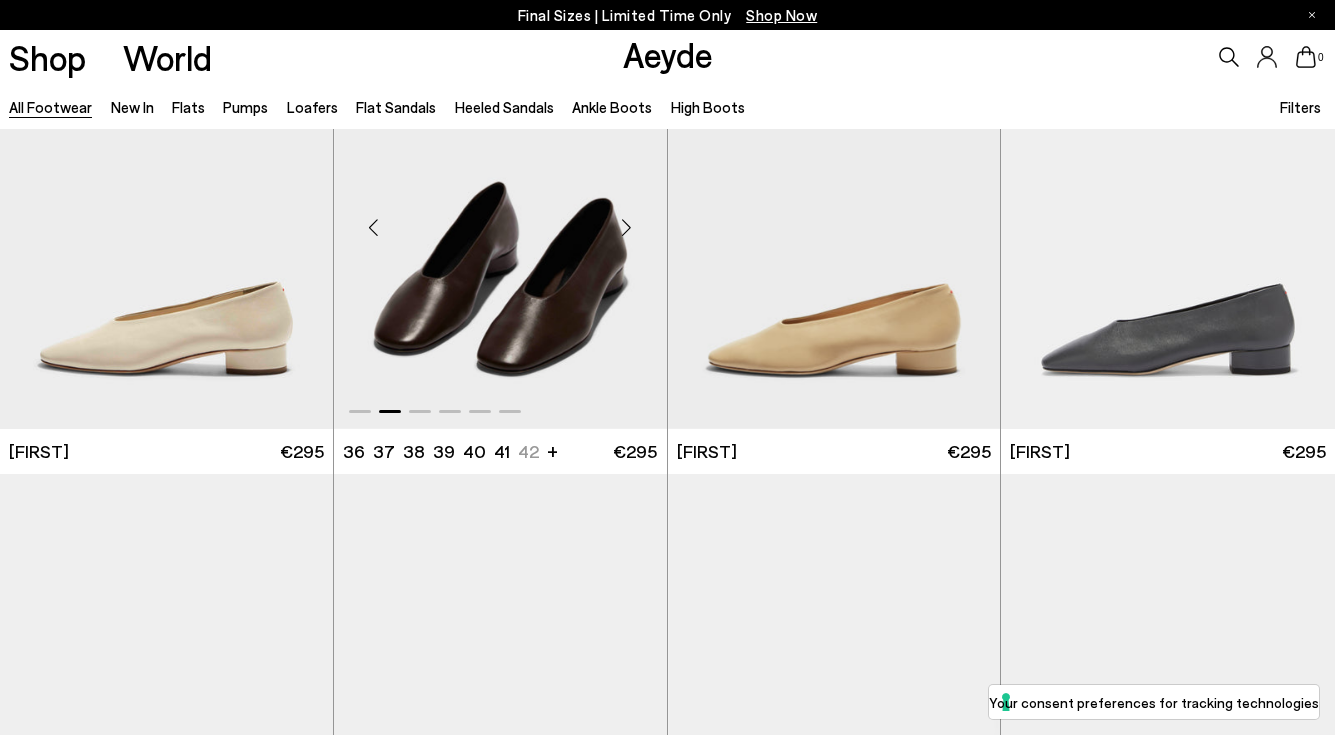 click at bounding box center (627, 228) 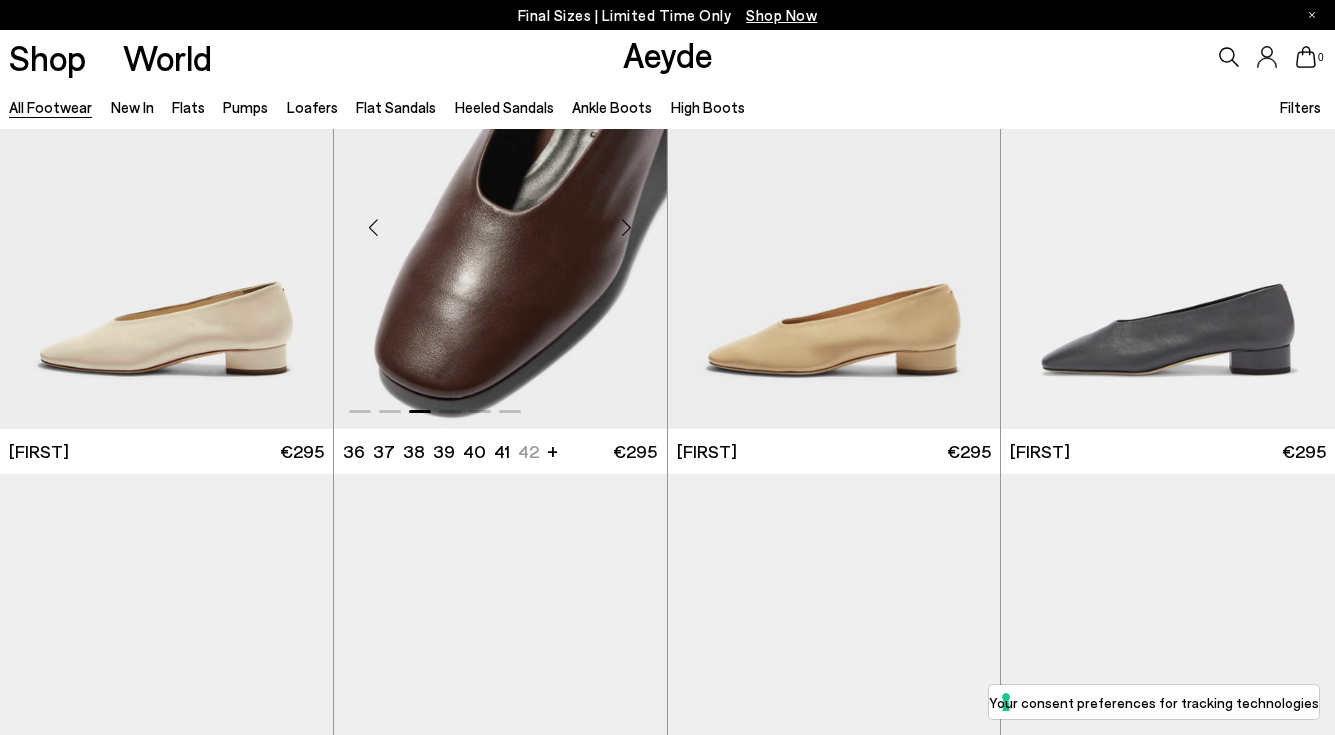 click at bounding box center (627, 228) 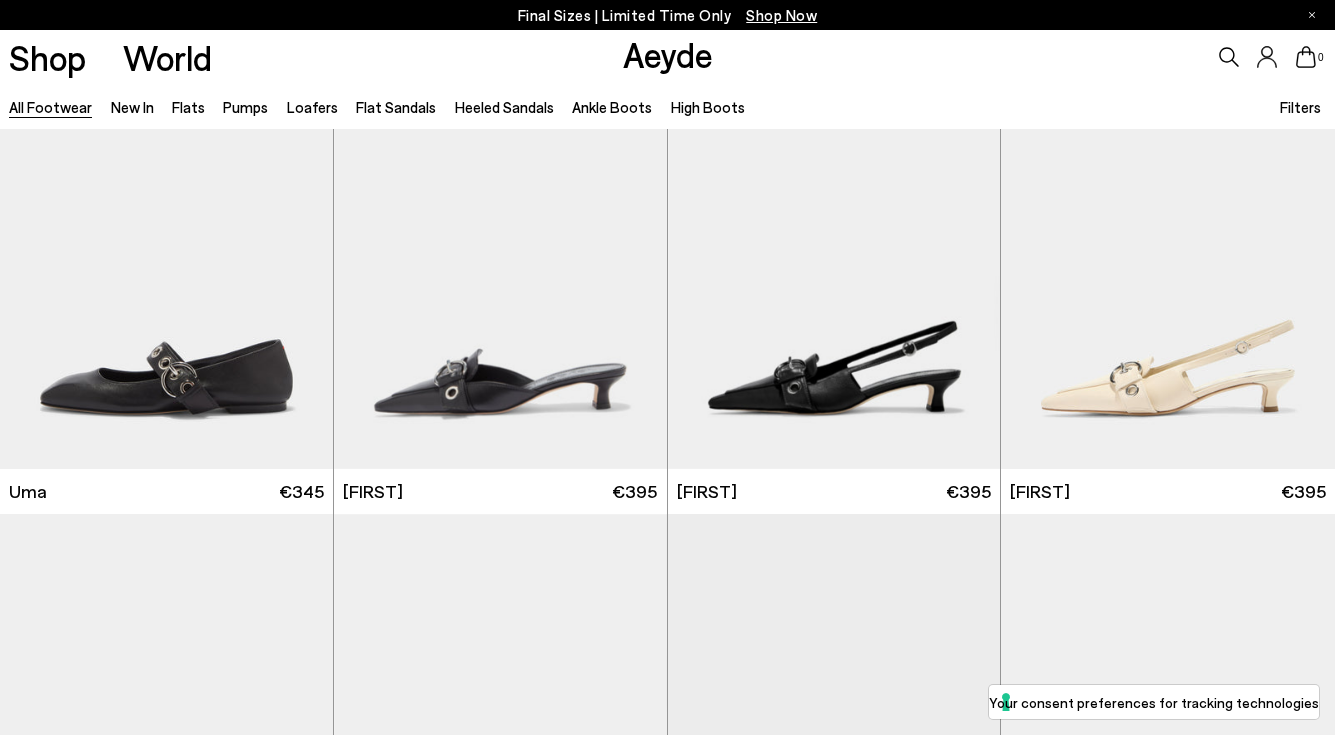 scroll, scrollTop: 7561, scrollLeft: 0, axis: vertical 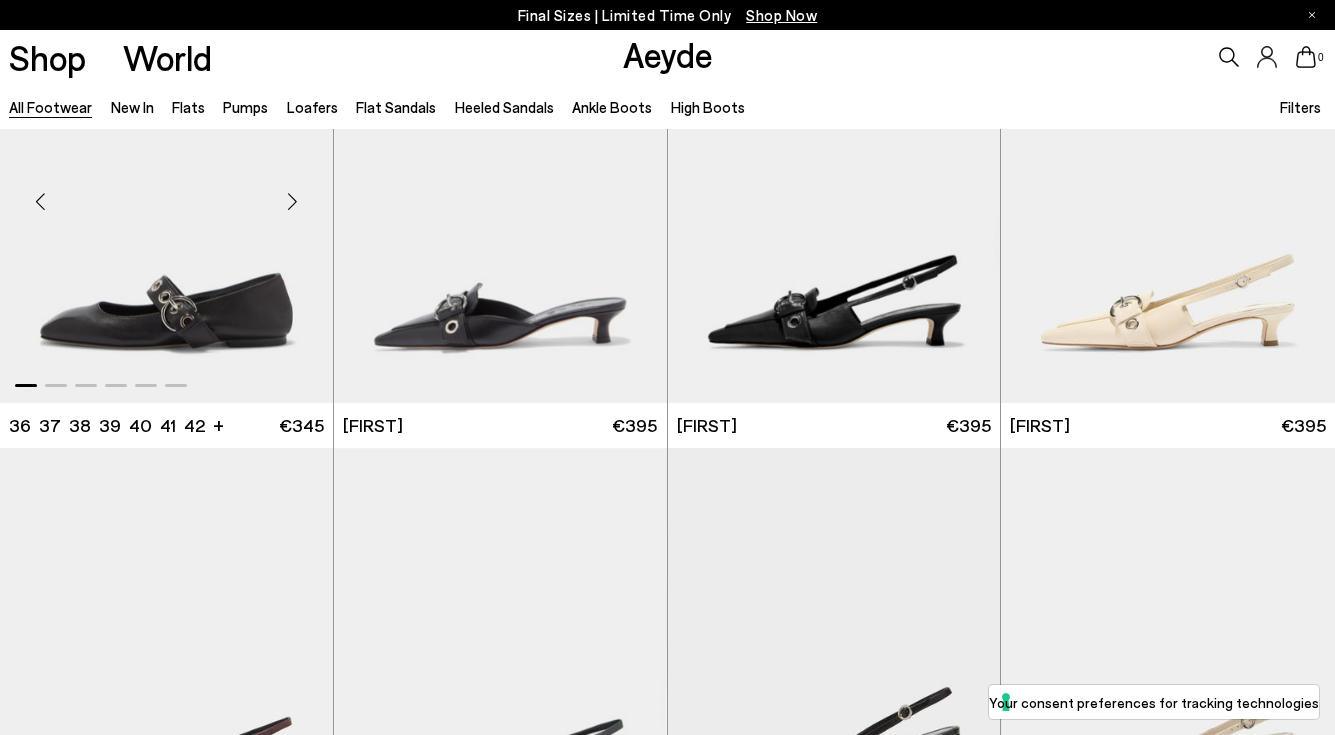 click at bounding box center [293, 201] 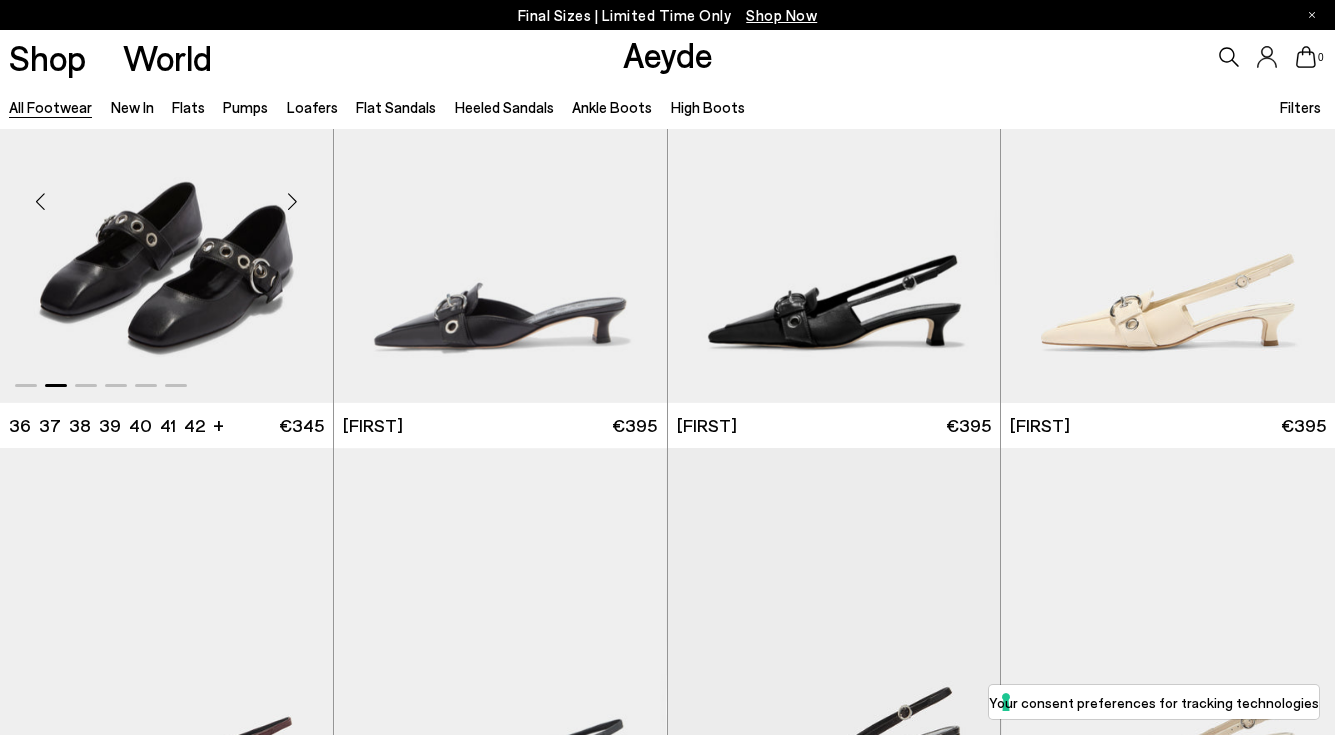 click at bounding box center (293, 201) 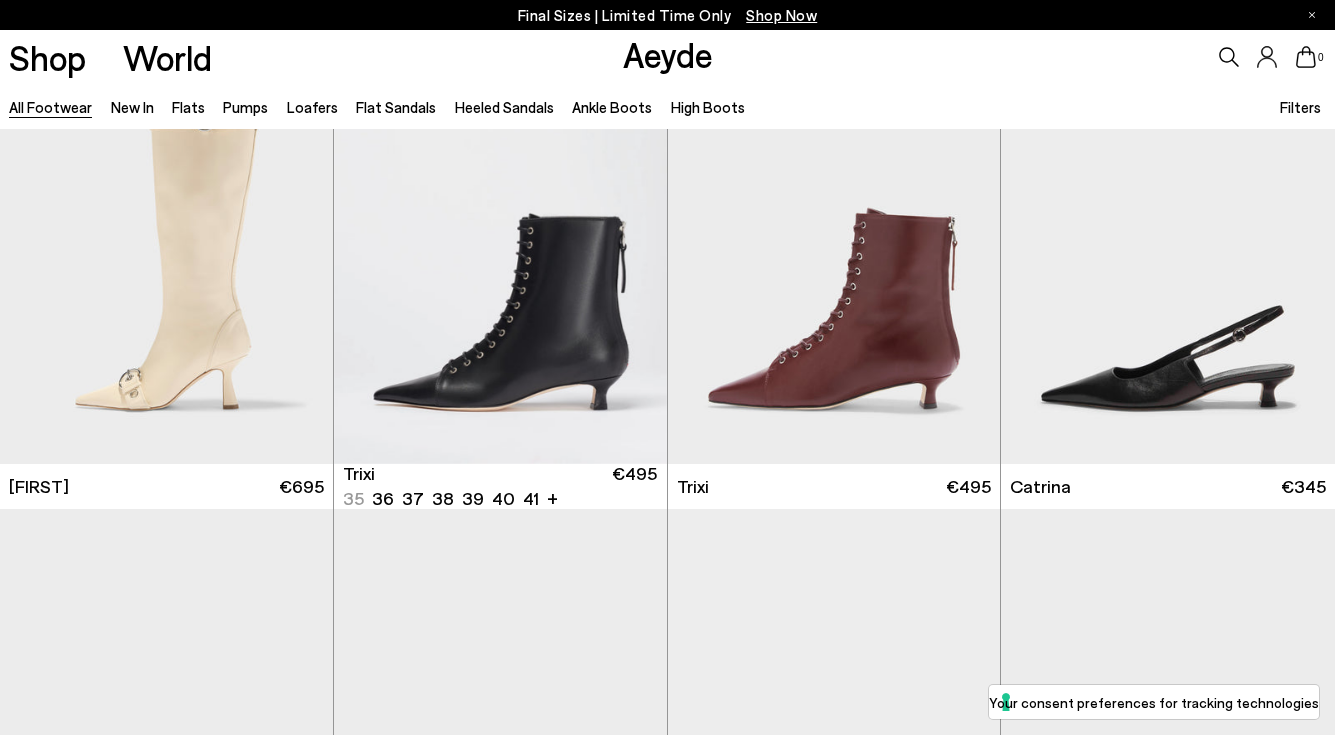 scroll, scrollTop: 8932, scrollLeft: 0, axis: vertical 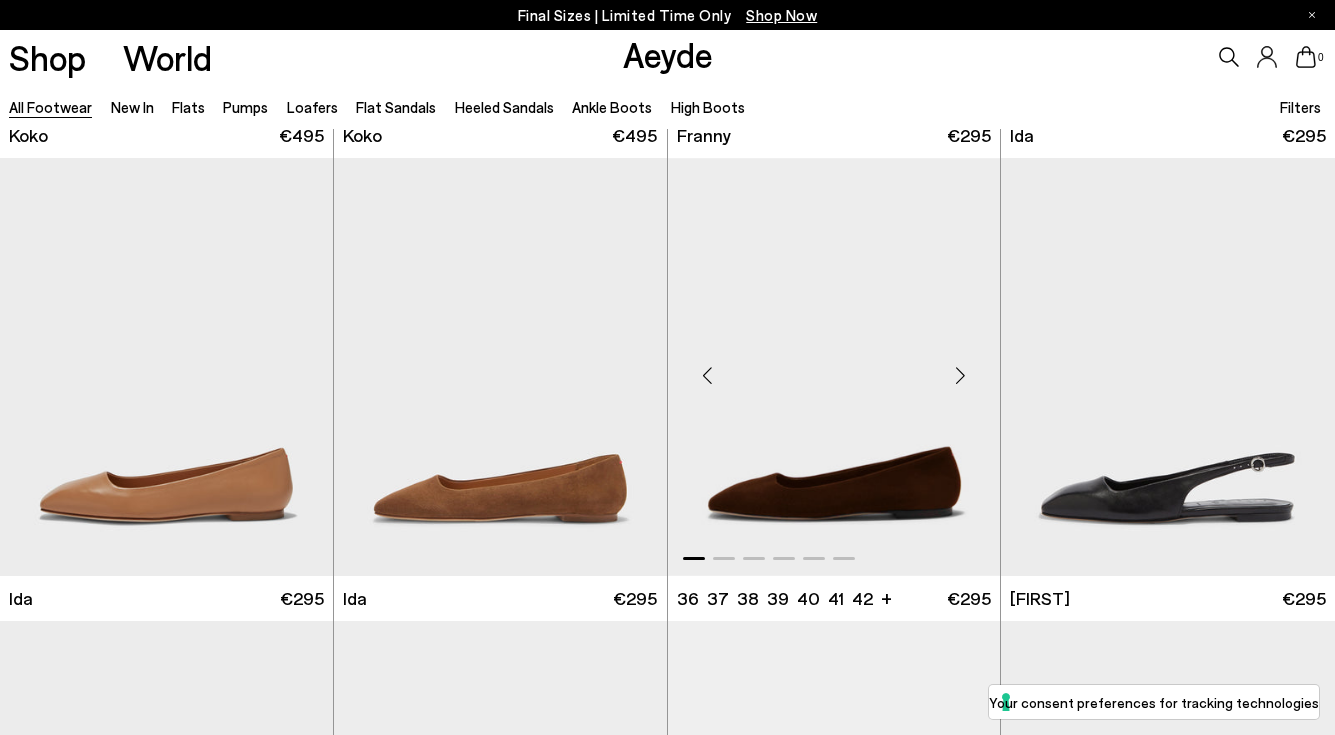 click at bounding box center (960, 375) 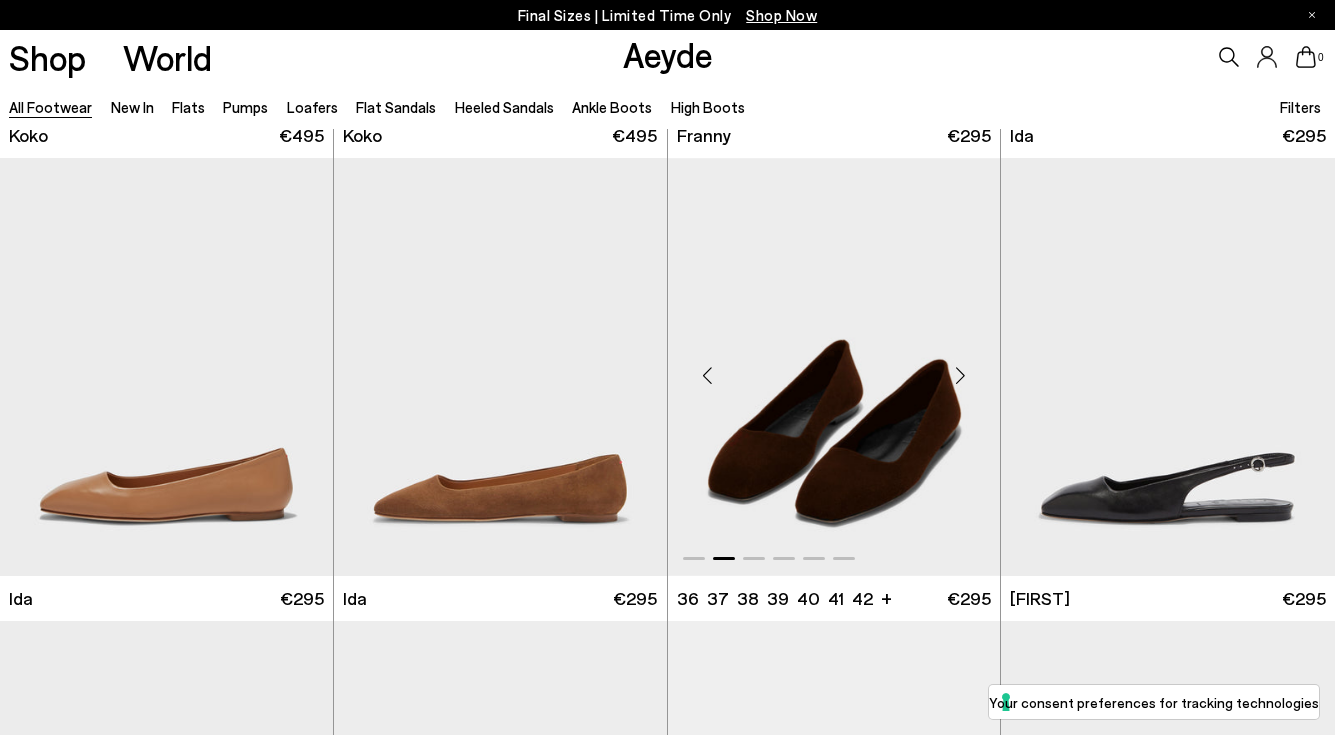 click at bounding box center [960, 375] 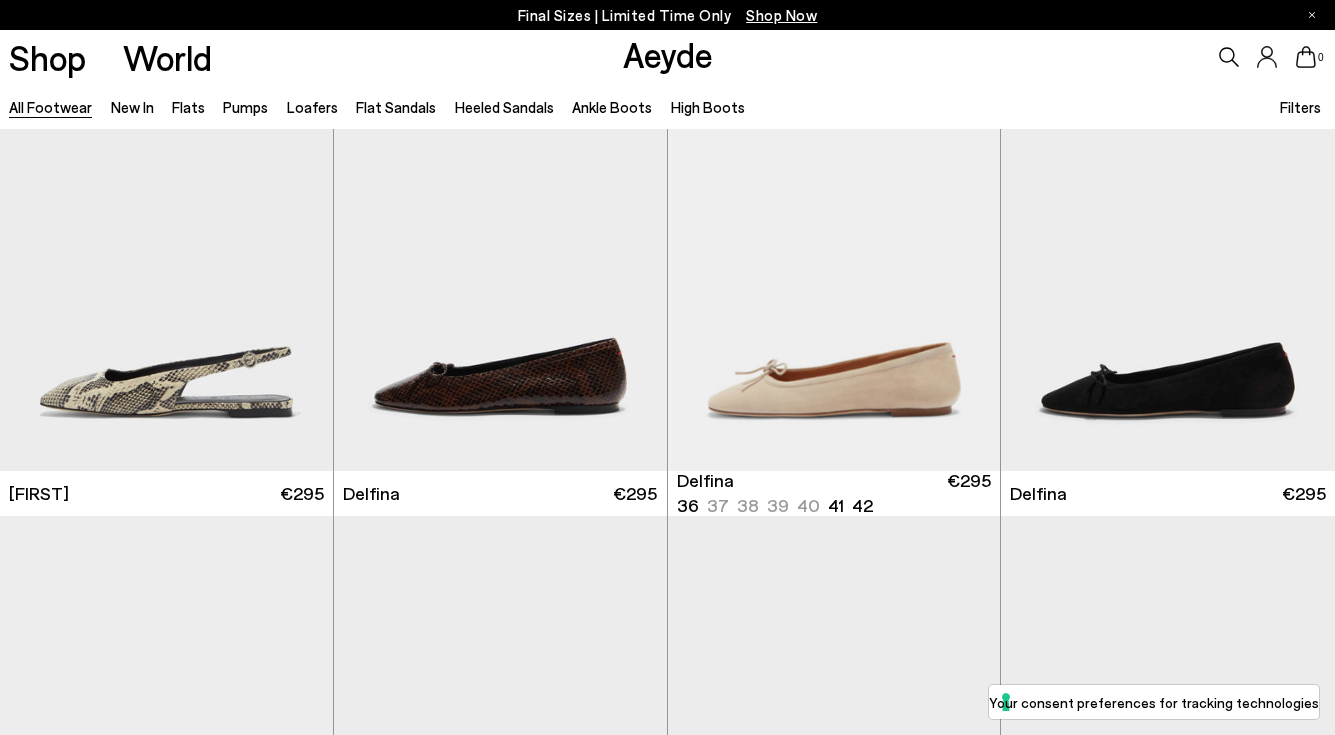 scroll, scrollTop: 13537, scrollLeft: 0, axis: vertical 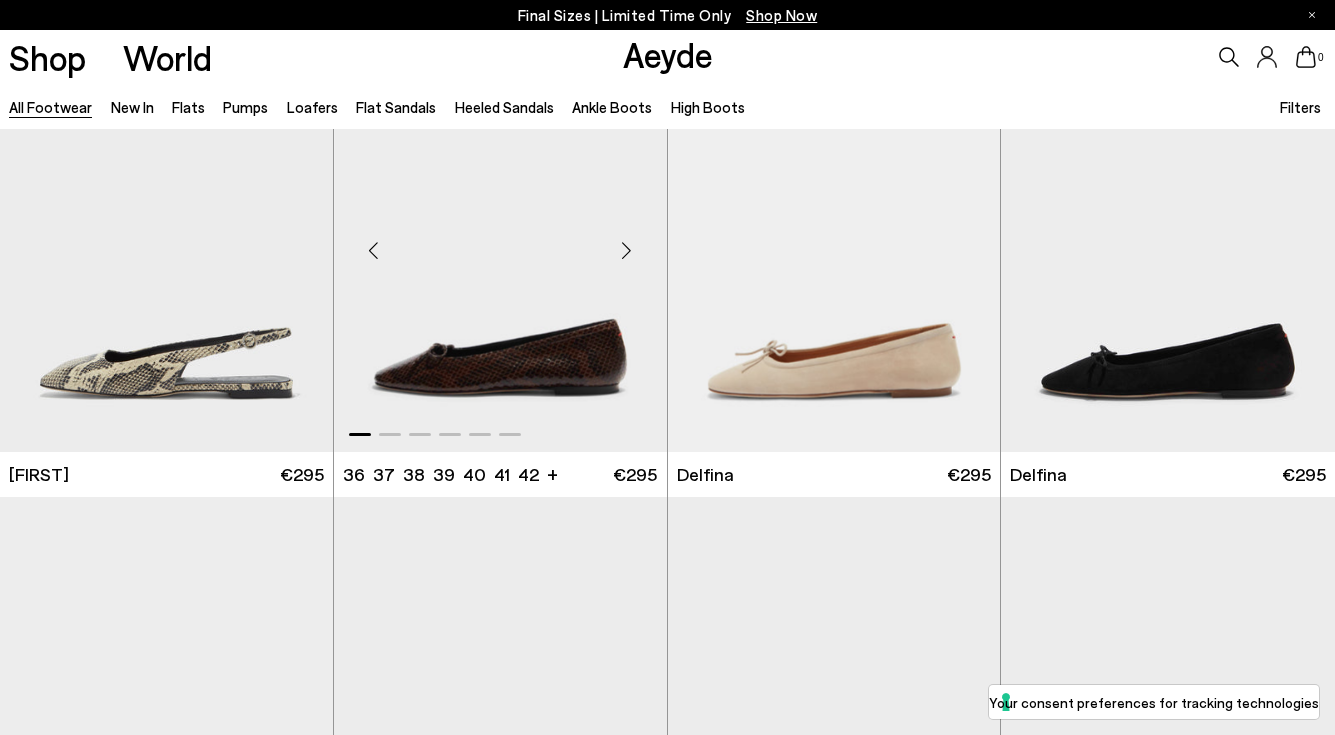 click at bounding box center (627, 251) 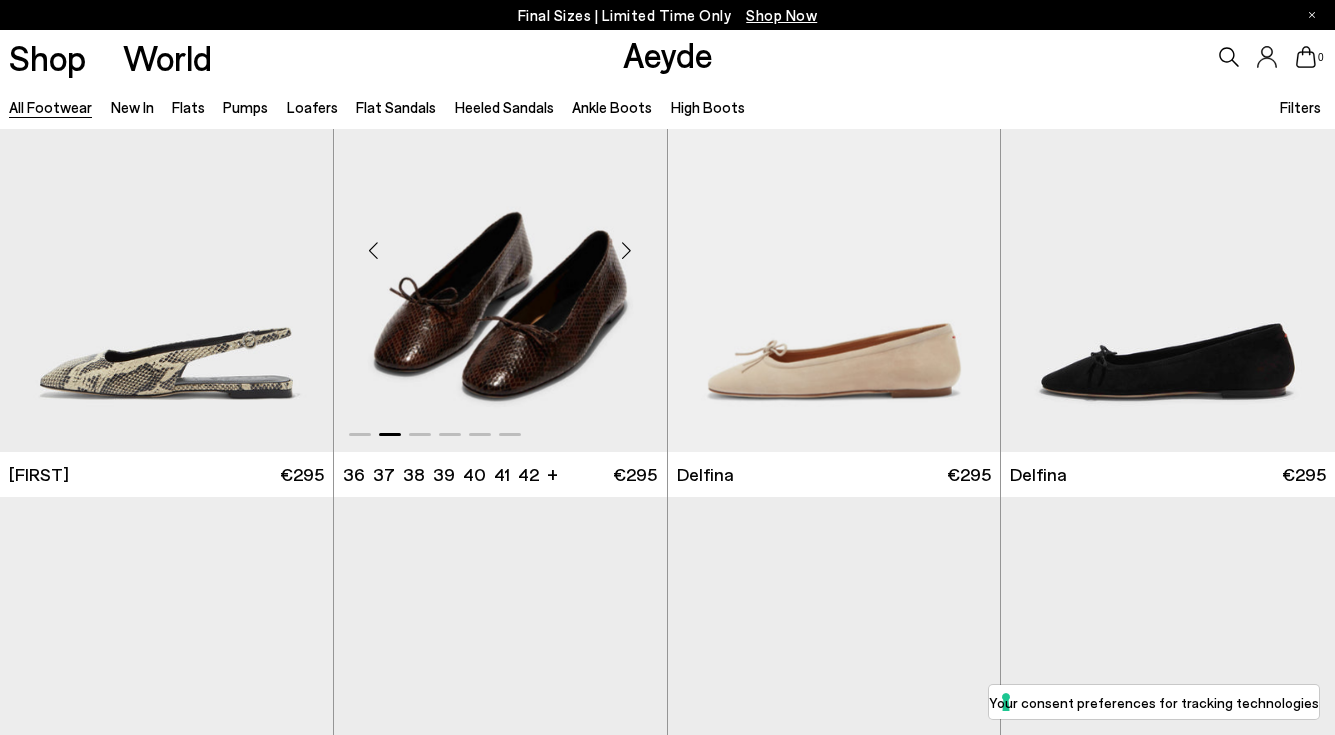 click at bounding box center (627, 251) 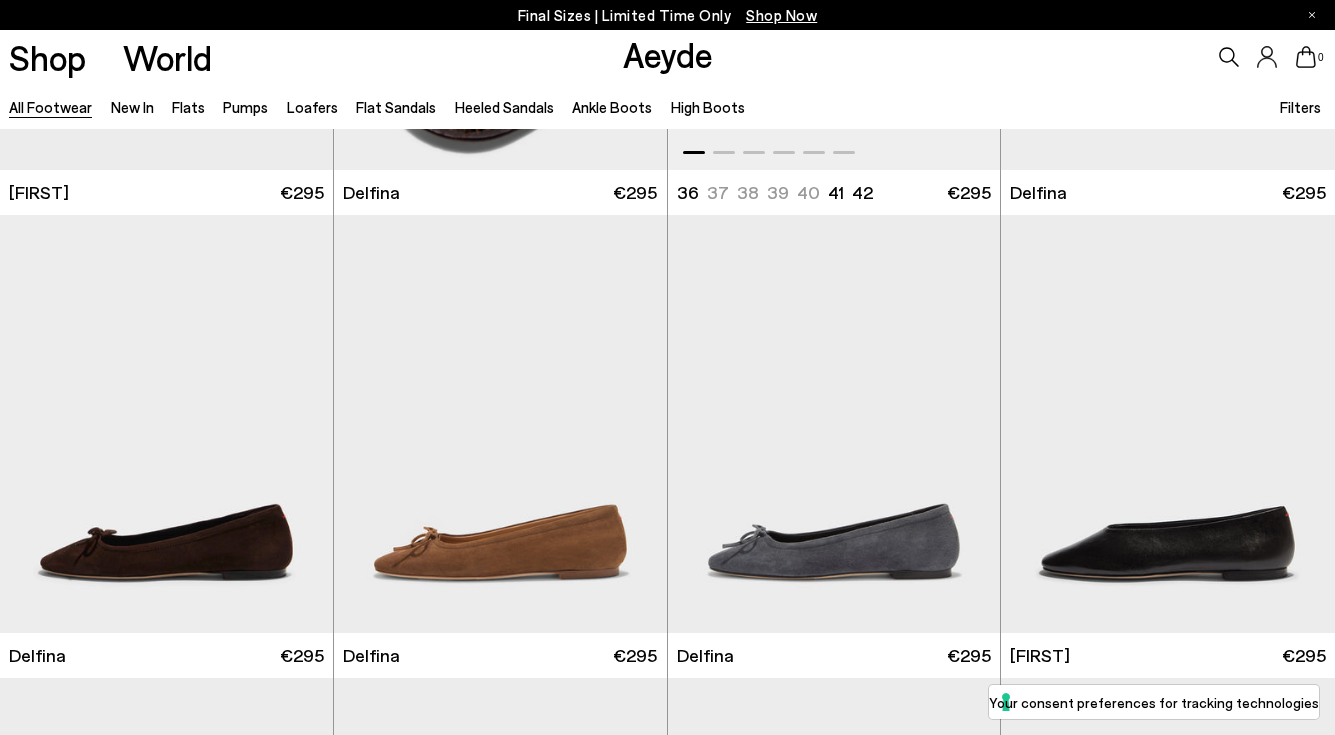 scroll, scrollTop: 13964, scrollLeft: 0, axis: vertical 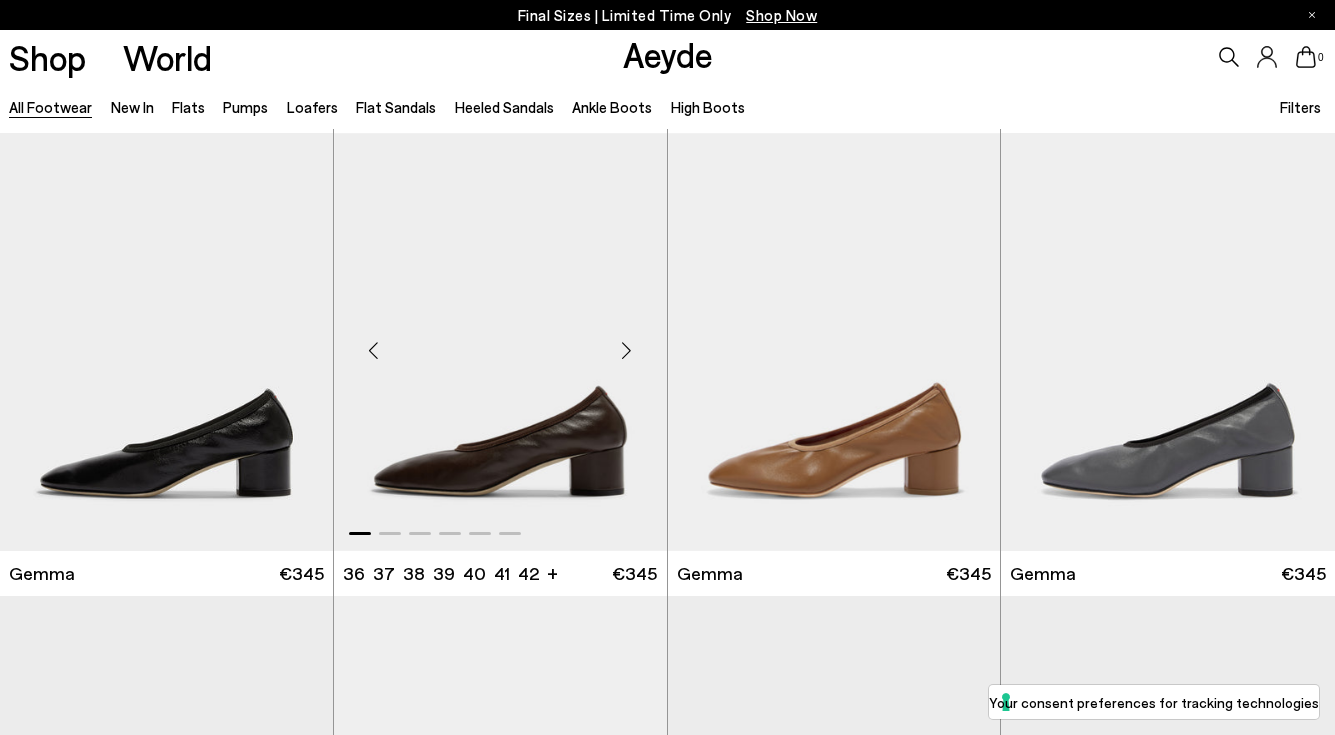 click at bounding box center (627, 350) 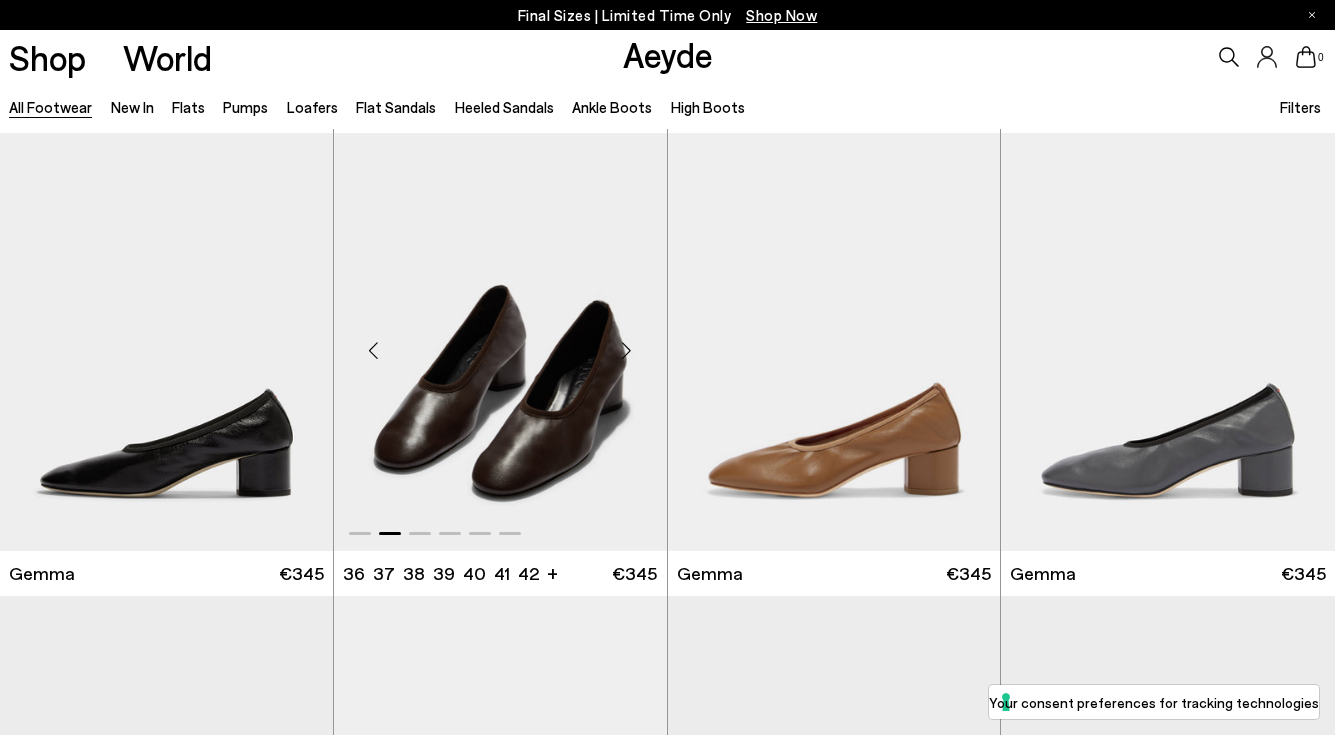 click at bounding box center [627, 350] 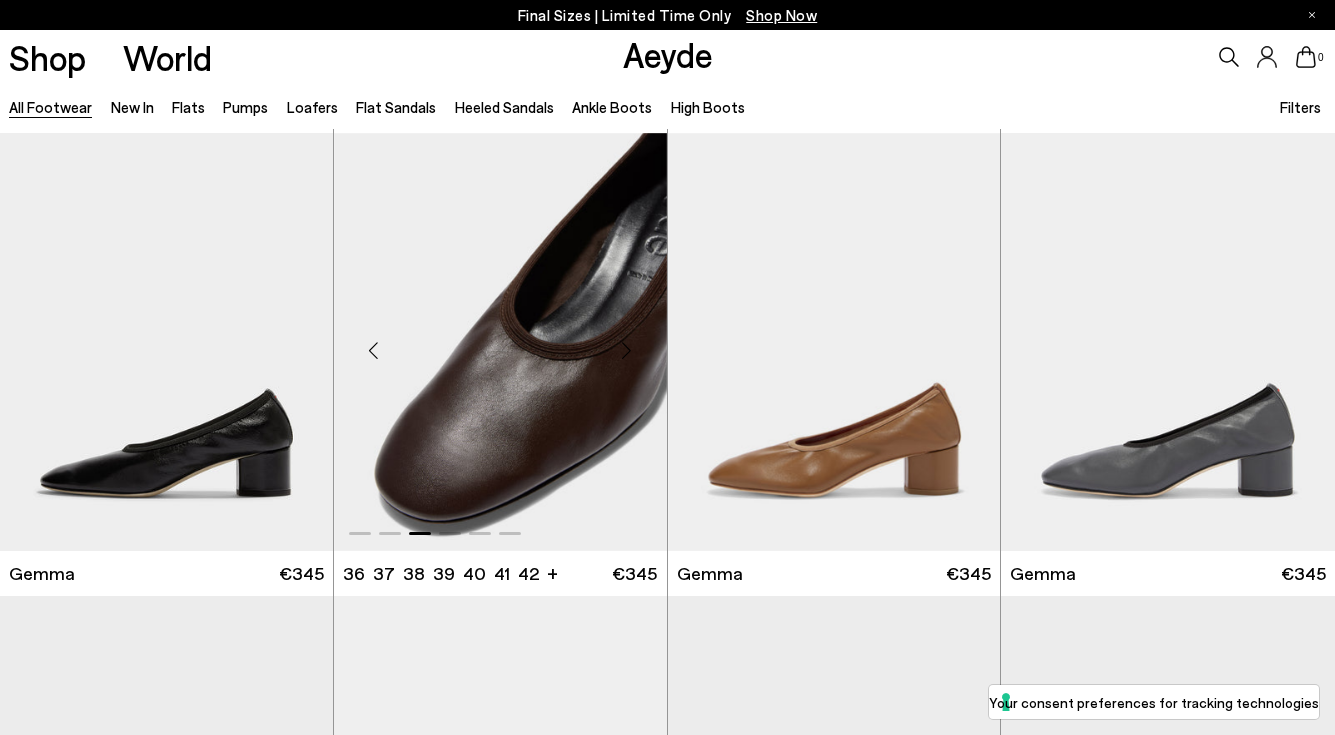 click at bounding box center (627, 350) 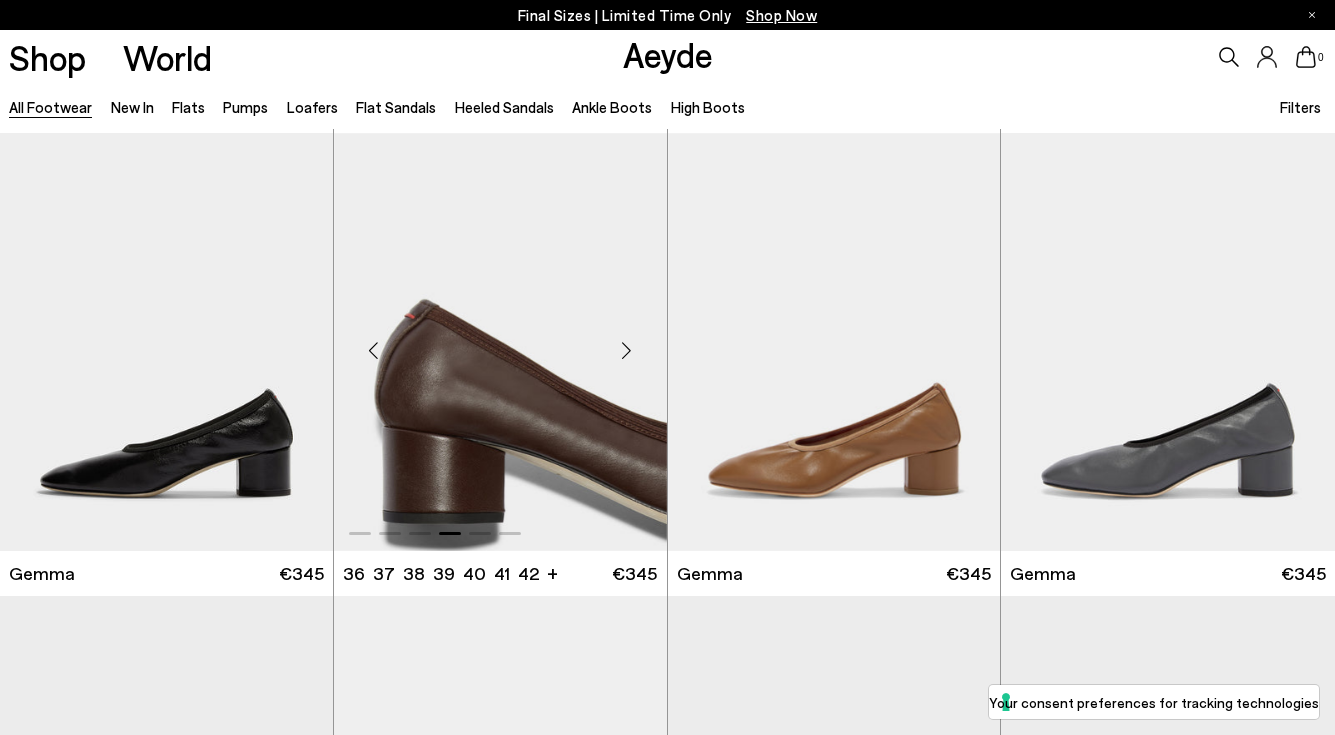 click at bounding box center [627, 350] 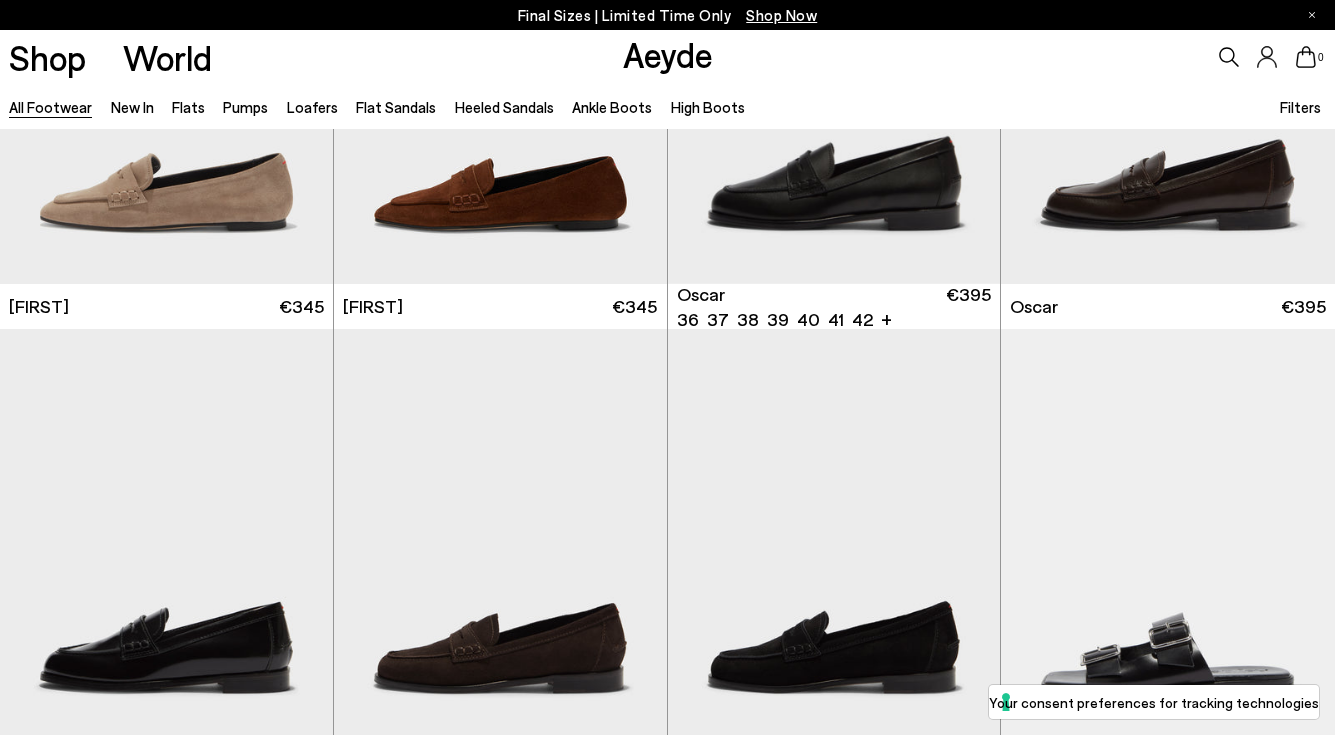 scroll, scrollTop: 17119, scrollLeft: 0, axis: vertical 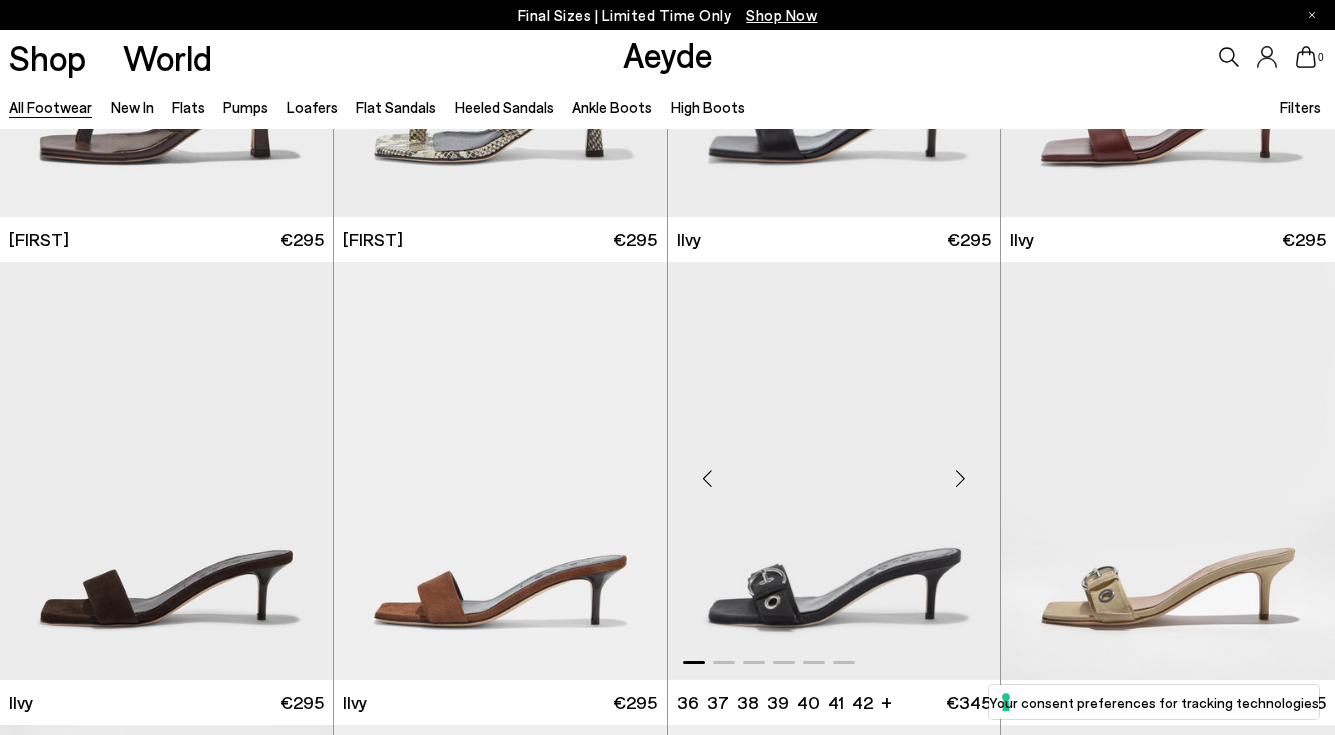 click at bounding box center [960, 479] 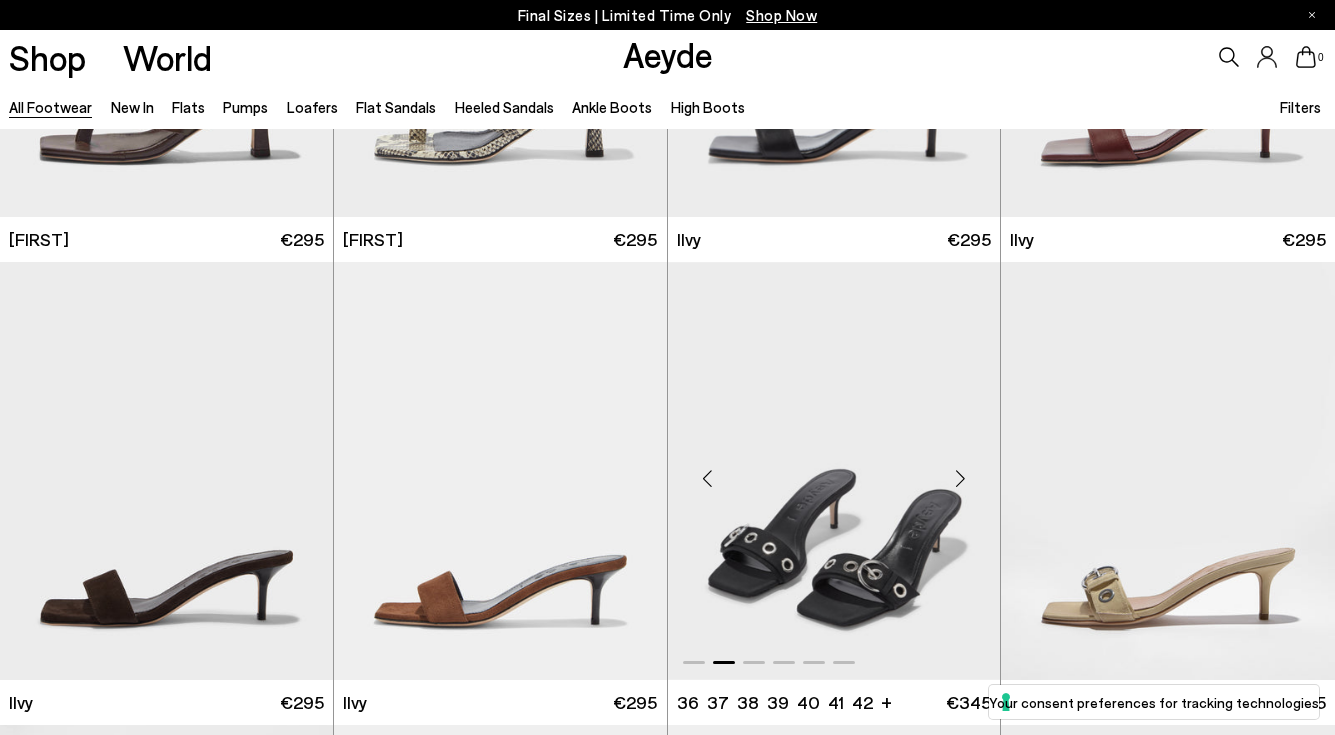 click at bounding box center (960, 479) 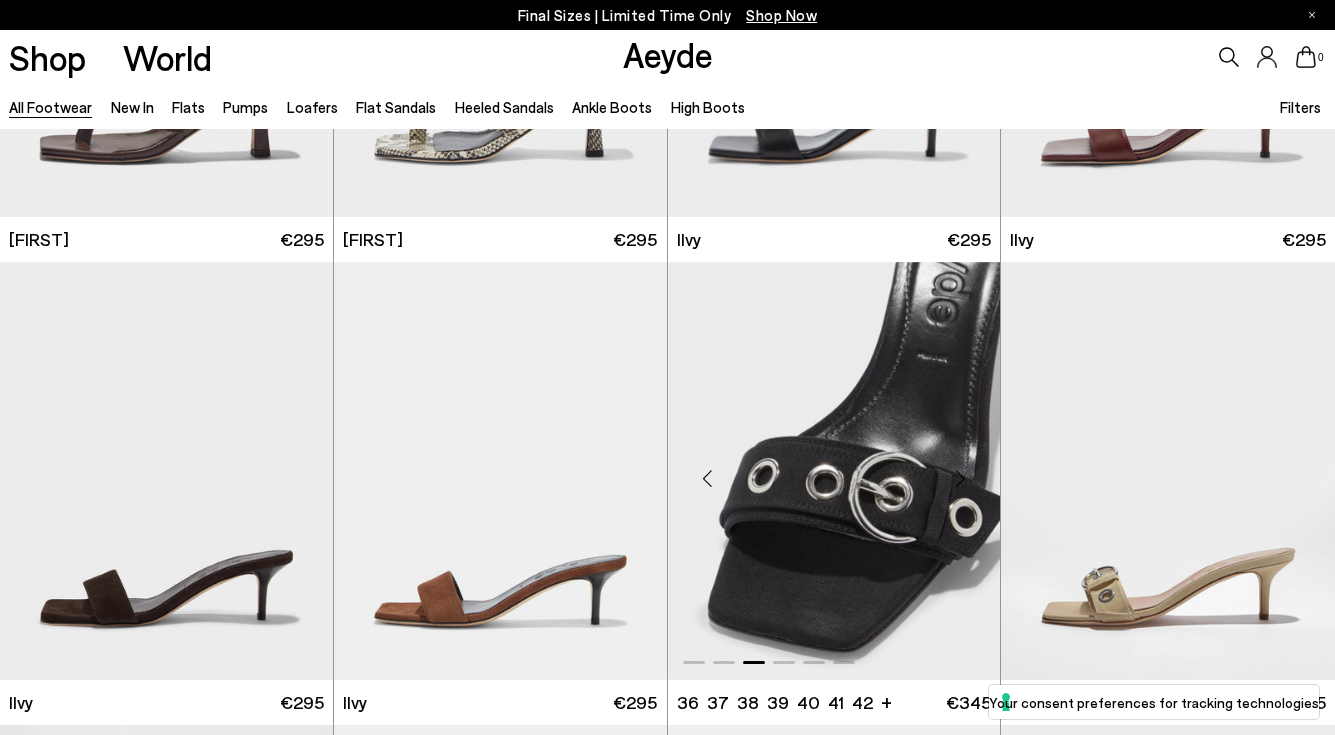 click at bounding box center [960, 479] 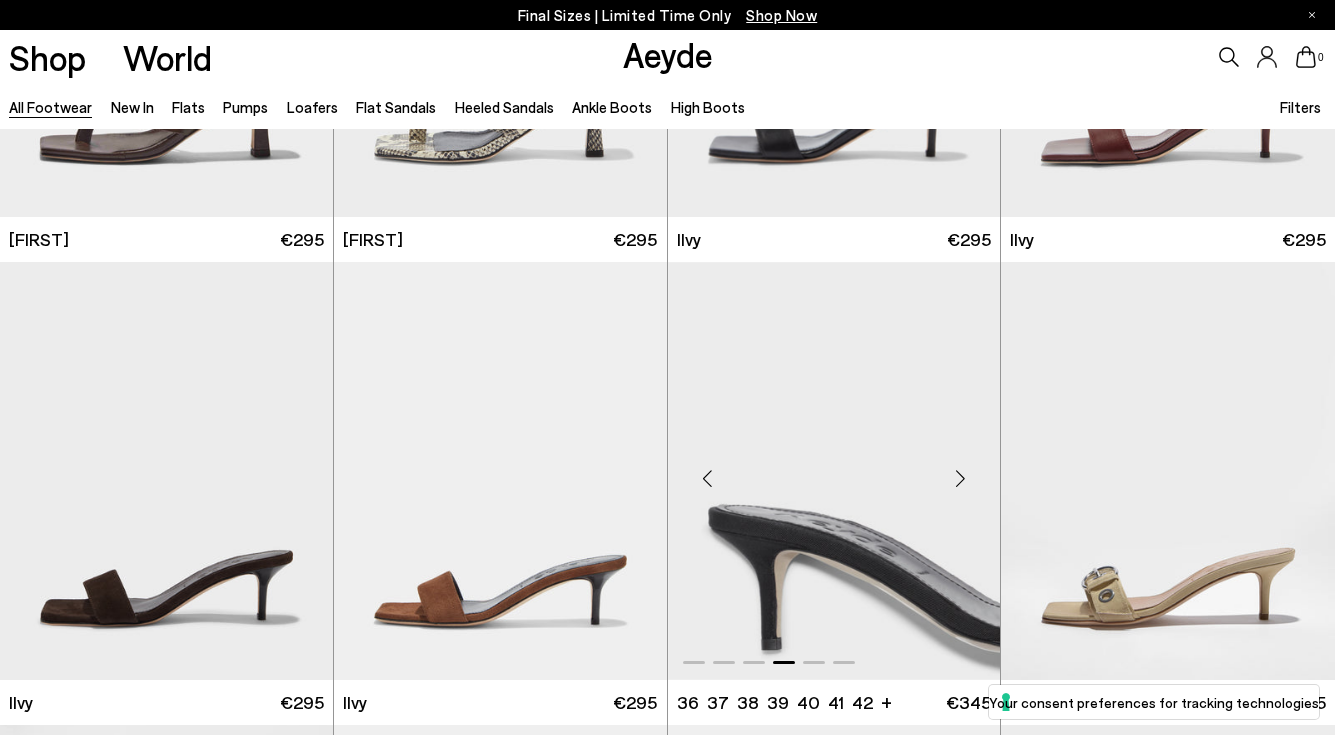 click at bounding box center [960, 479] 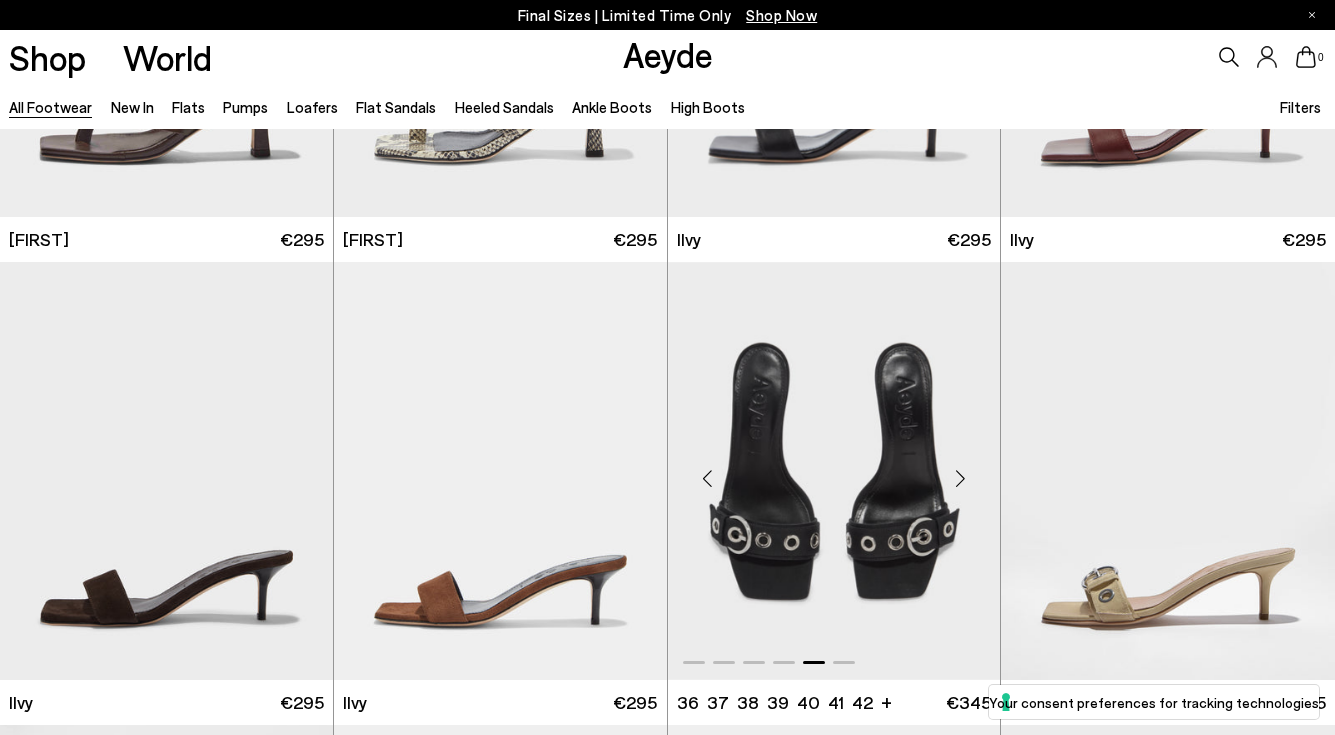 click at bounding box center [960, 479] 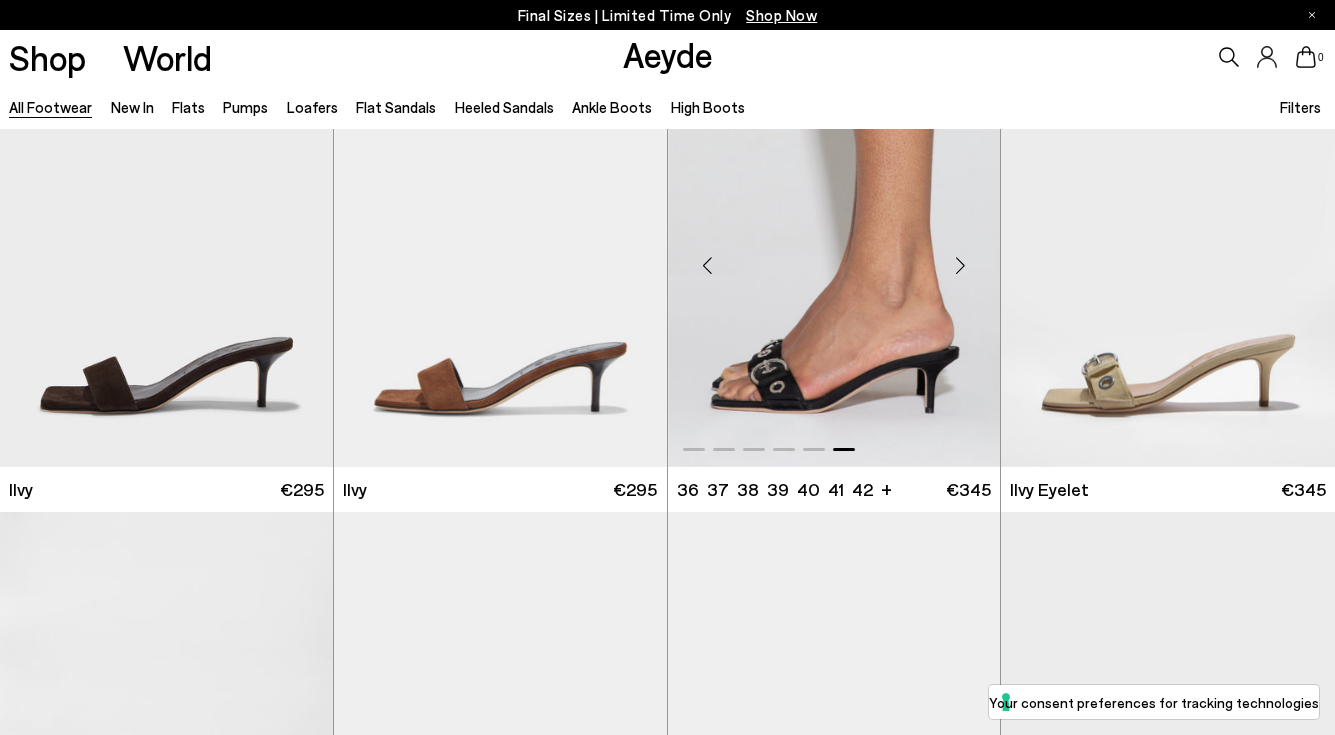 scroll, scrollTop: 18554, scrollLeft: 0, axis: vertical 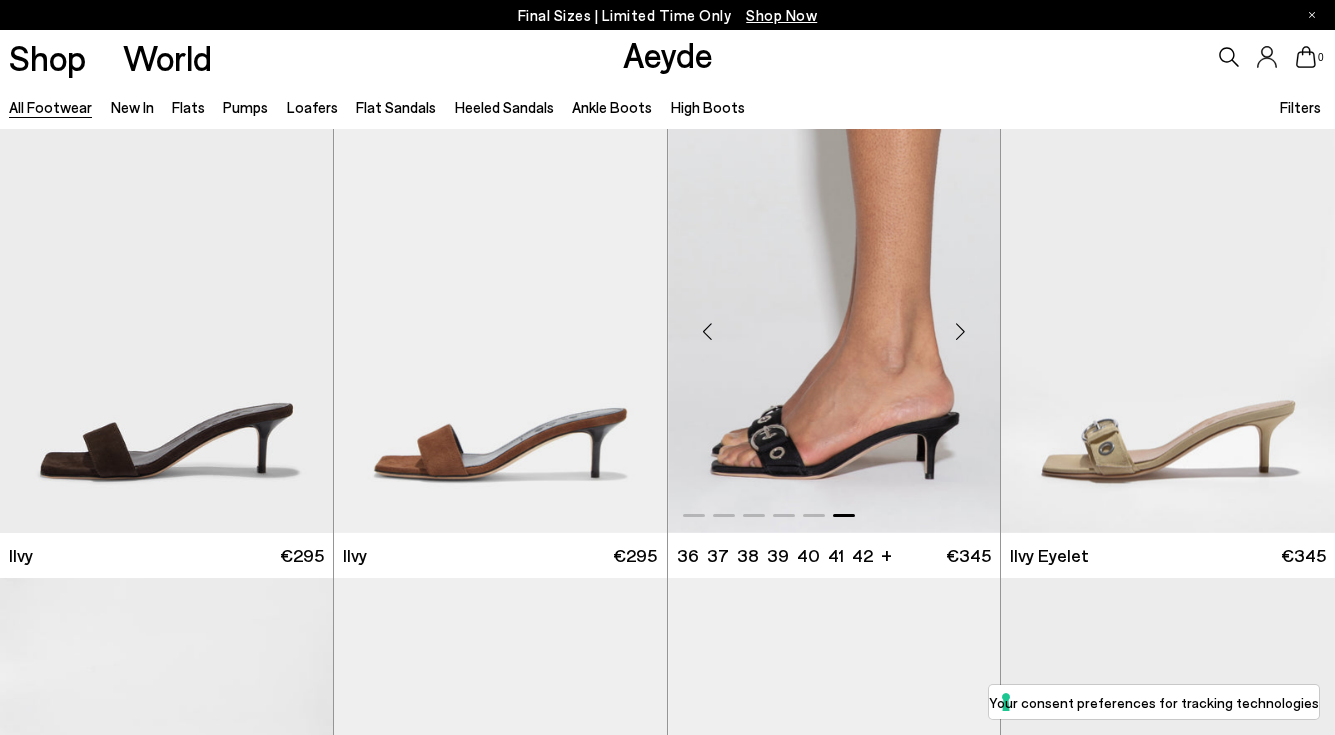 click at bounding box center (960, 332) 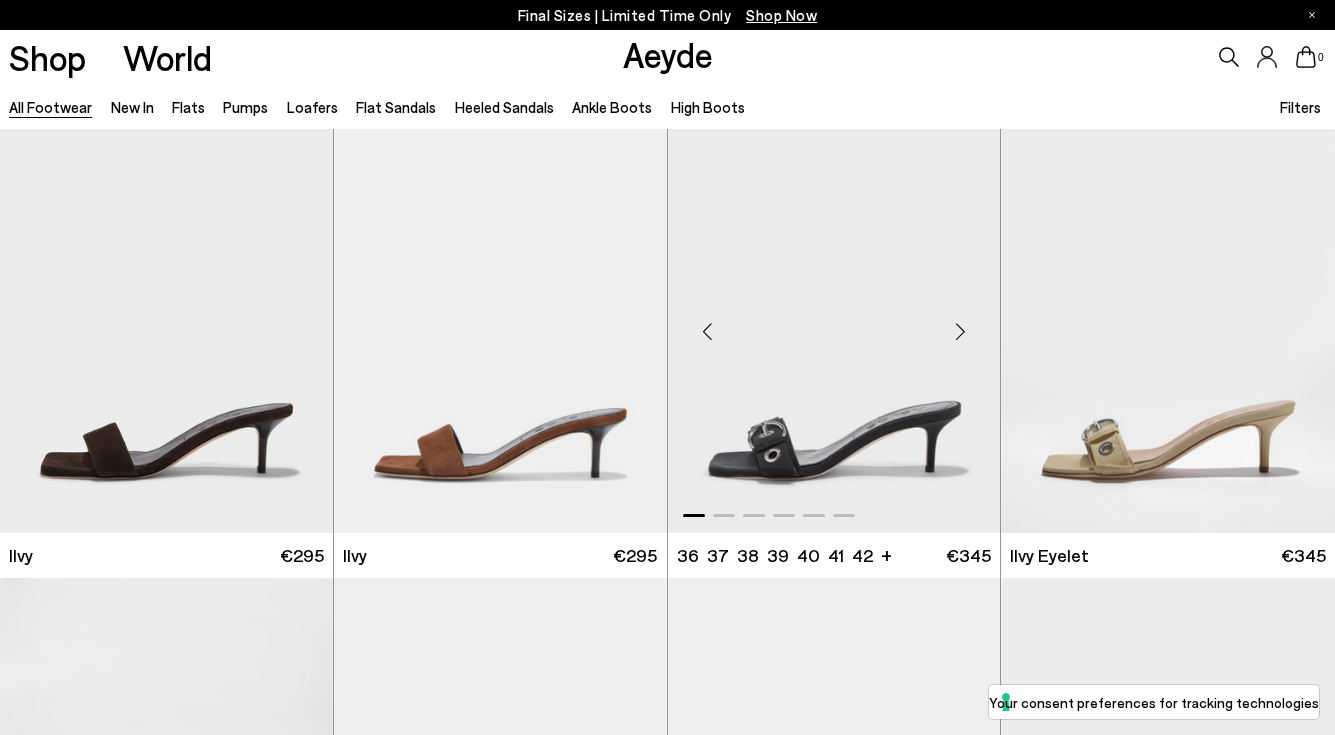 click at bounding box center [960, 332] 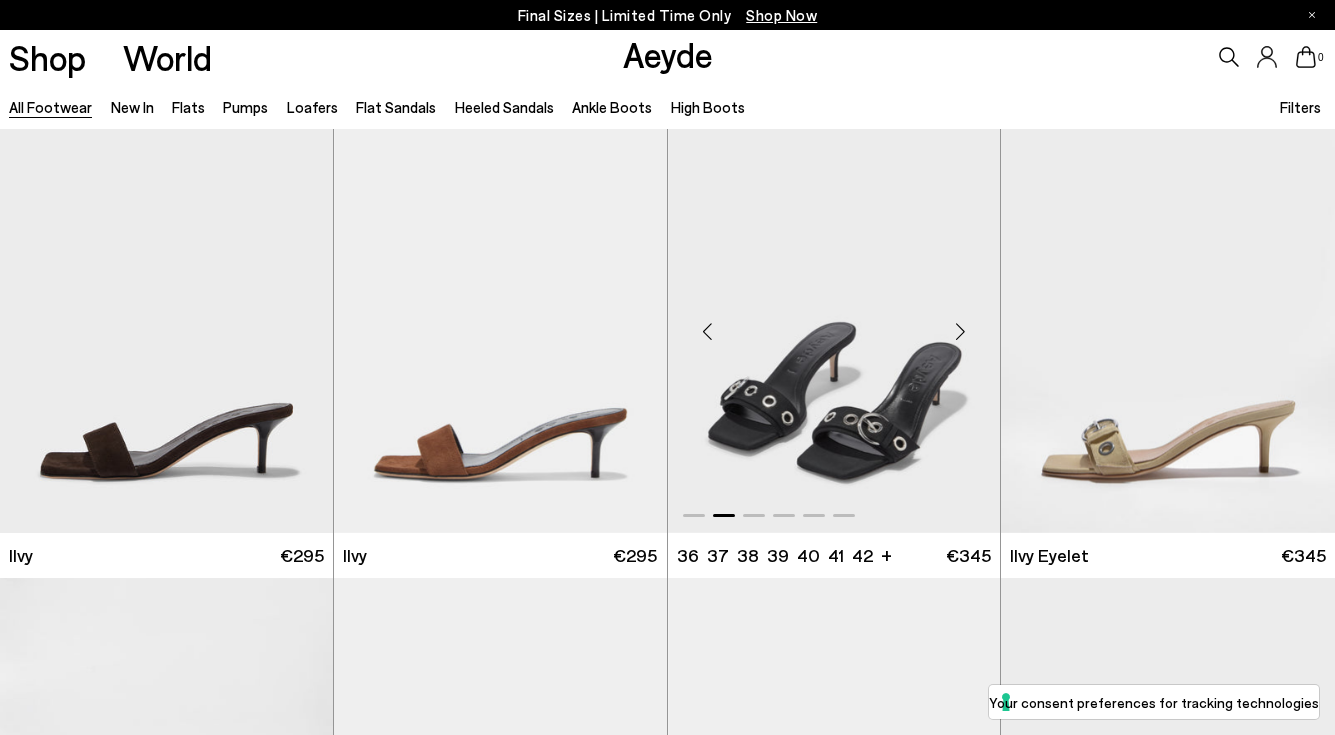 click at bounding box center [960, 332] 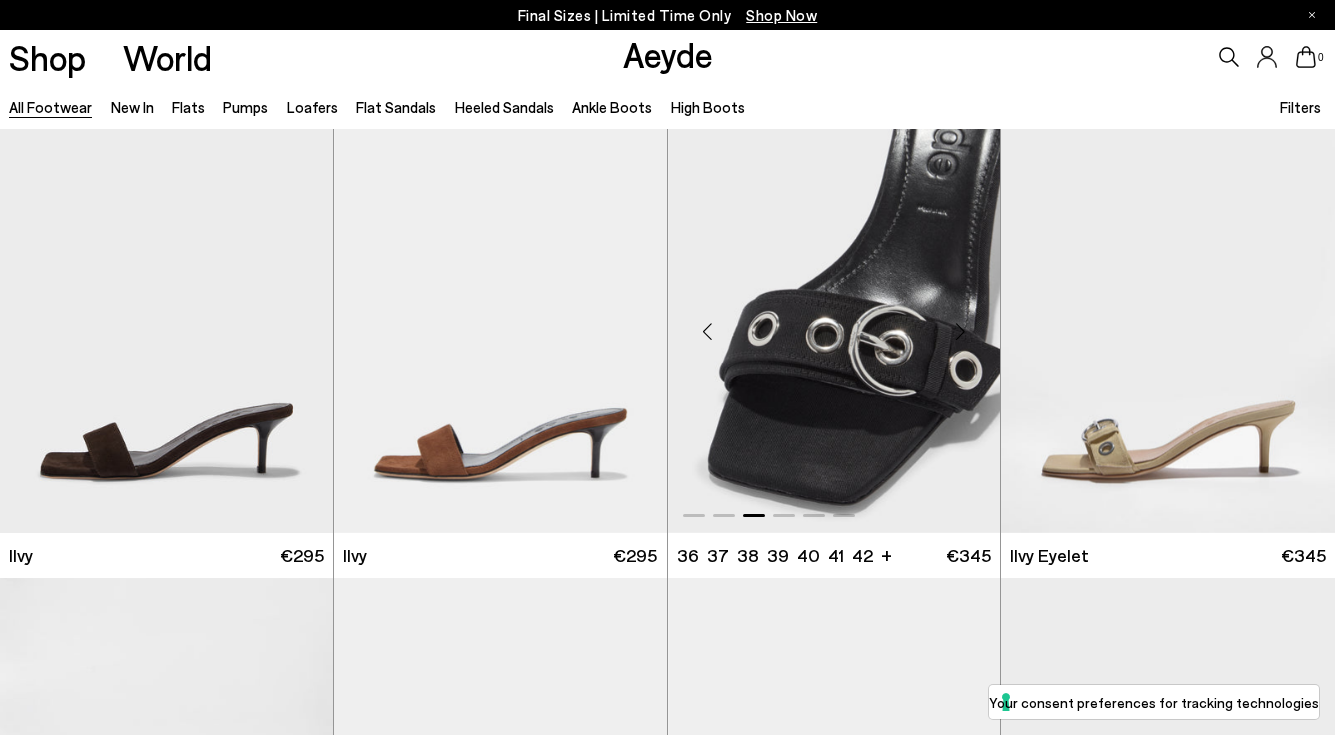 click at bounding box center (960, 332) 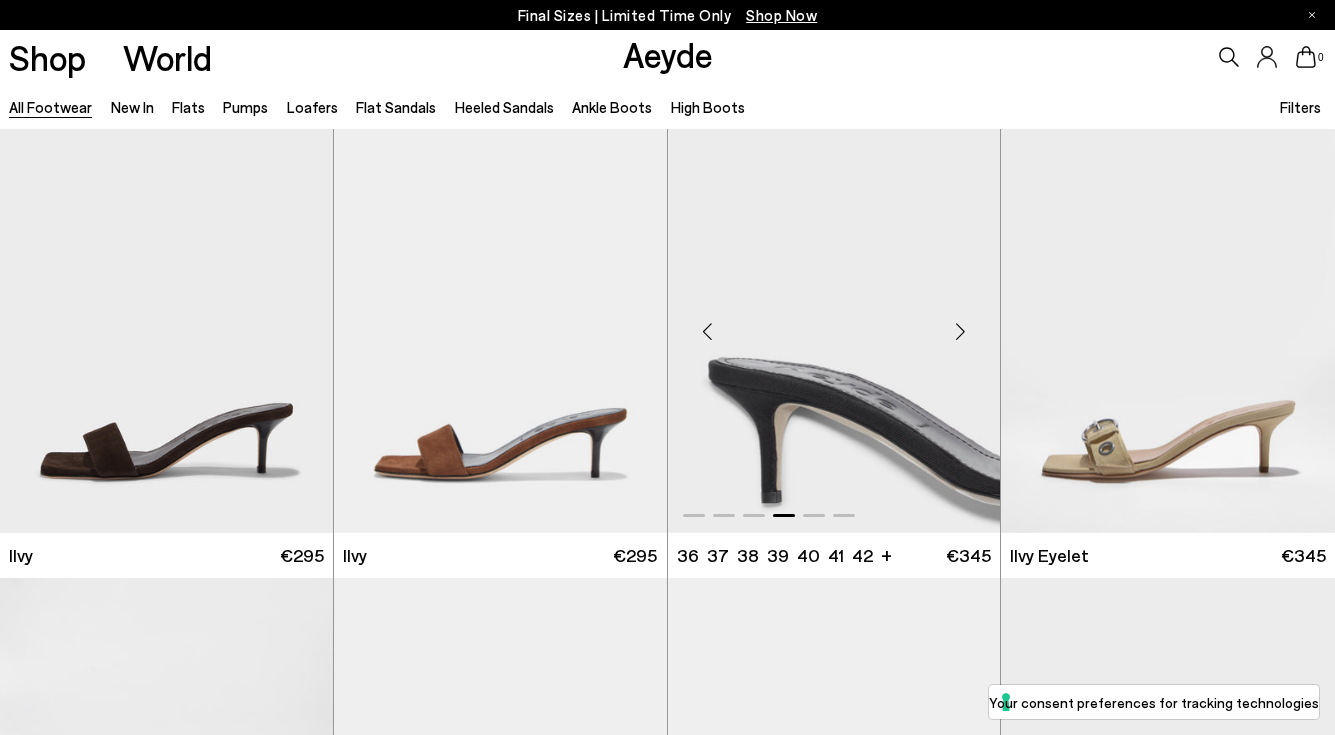 click at bounding box center (960, 332) 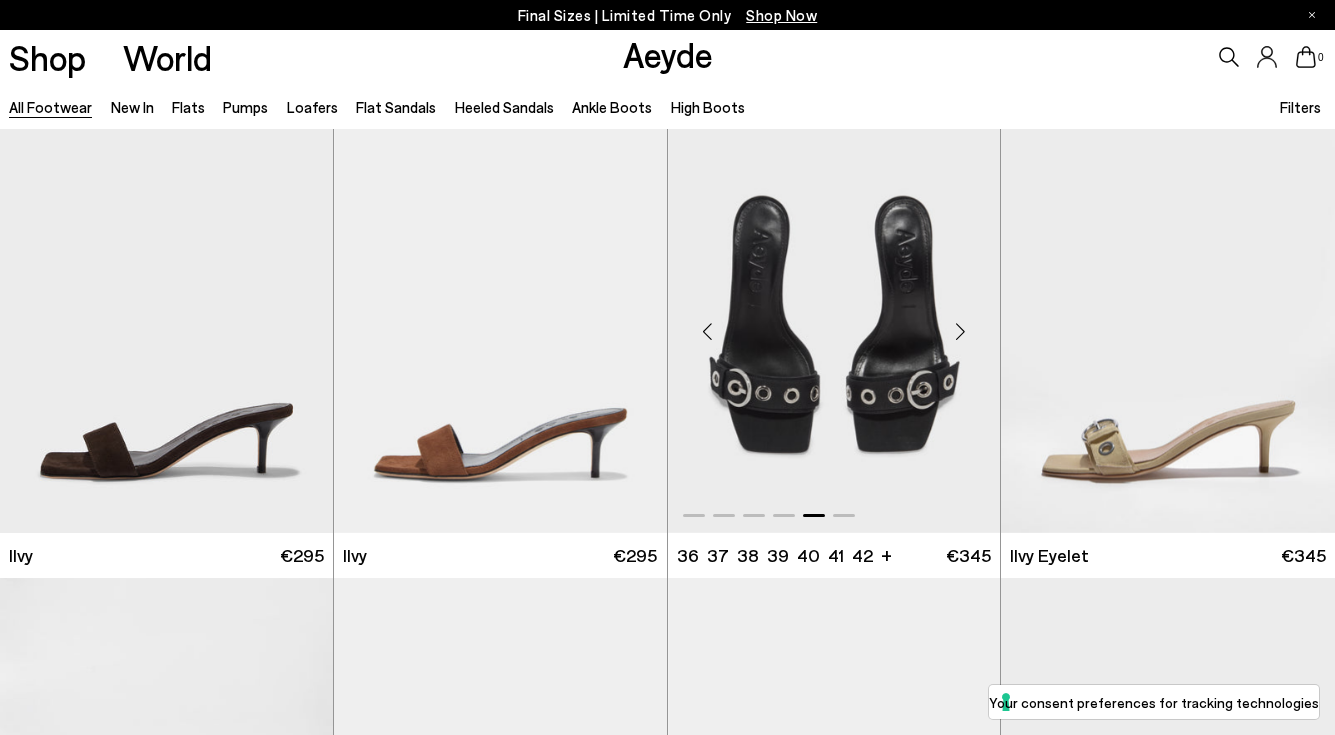 click at bounding box center (960, 332) 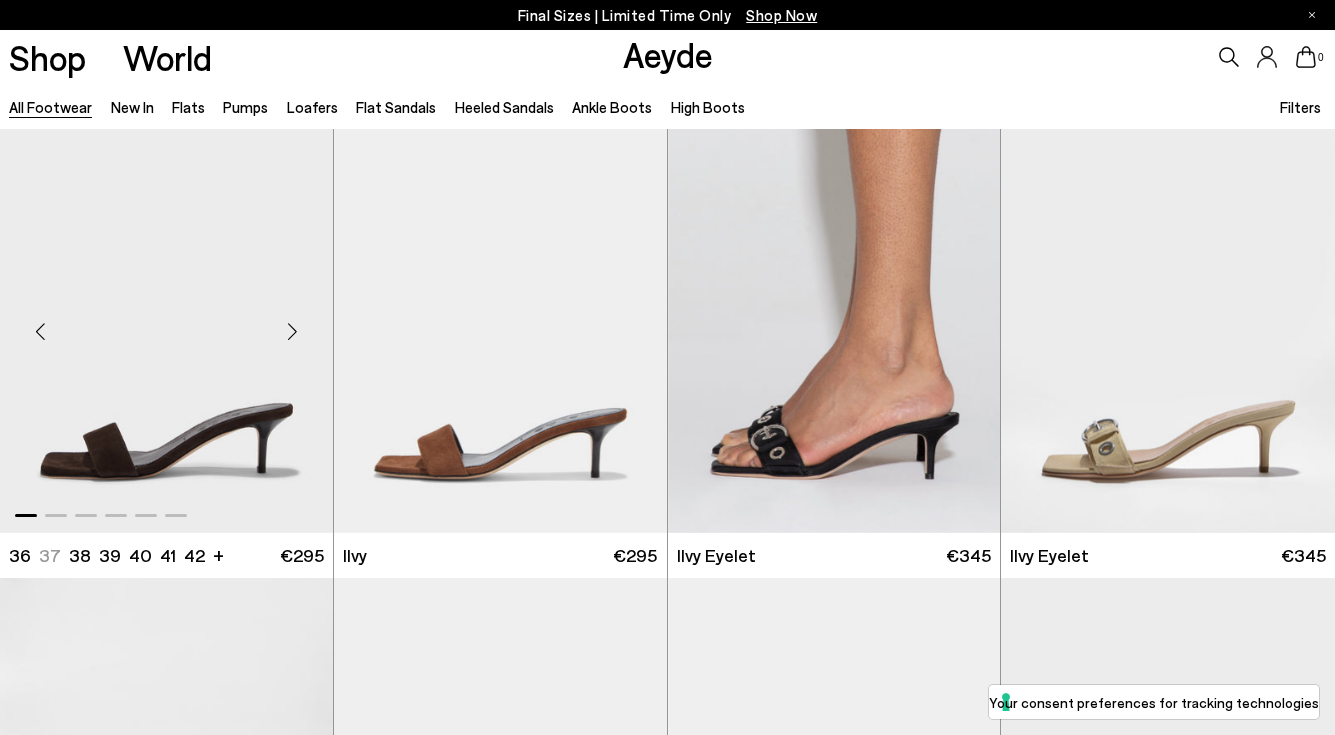 scroll, scrollTop: 18501, scrollLeft: 0, axis: vertical 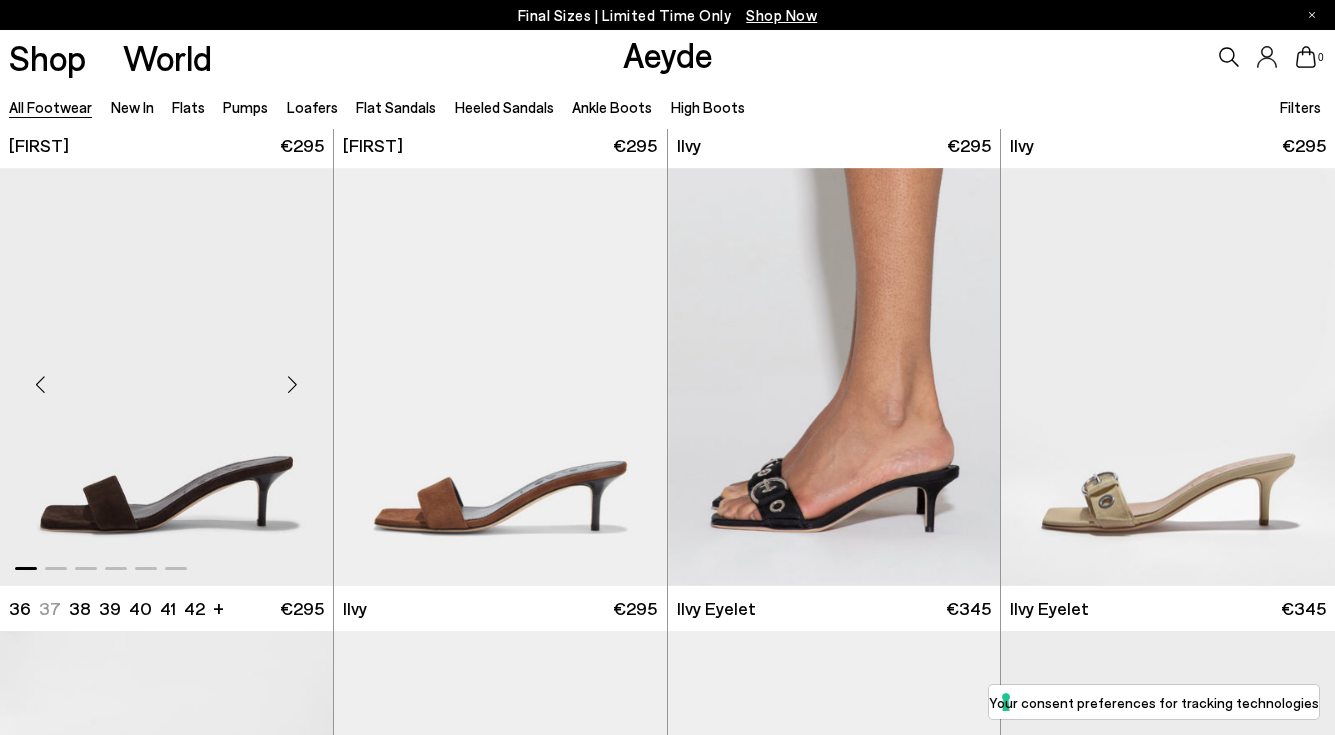 click at bounding box center [293, 385] 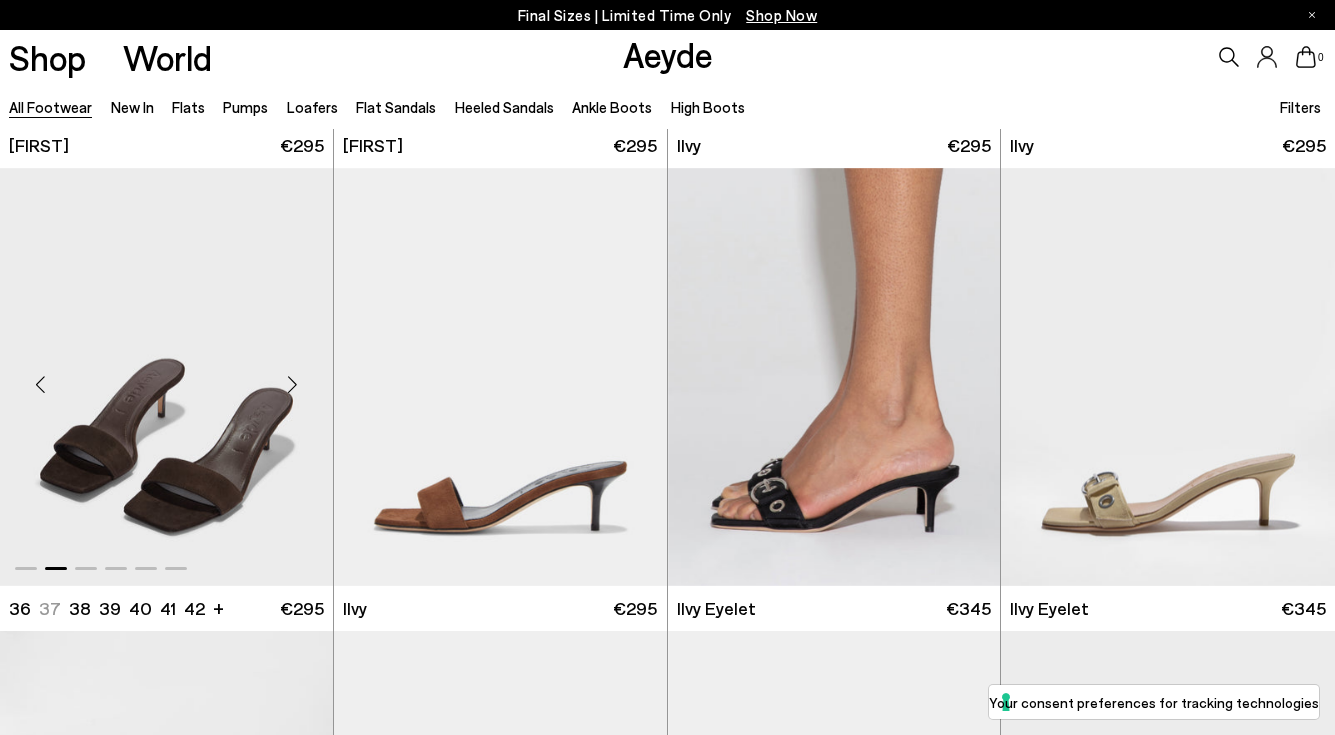 click at bounding box center (293, 385) 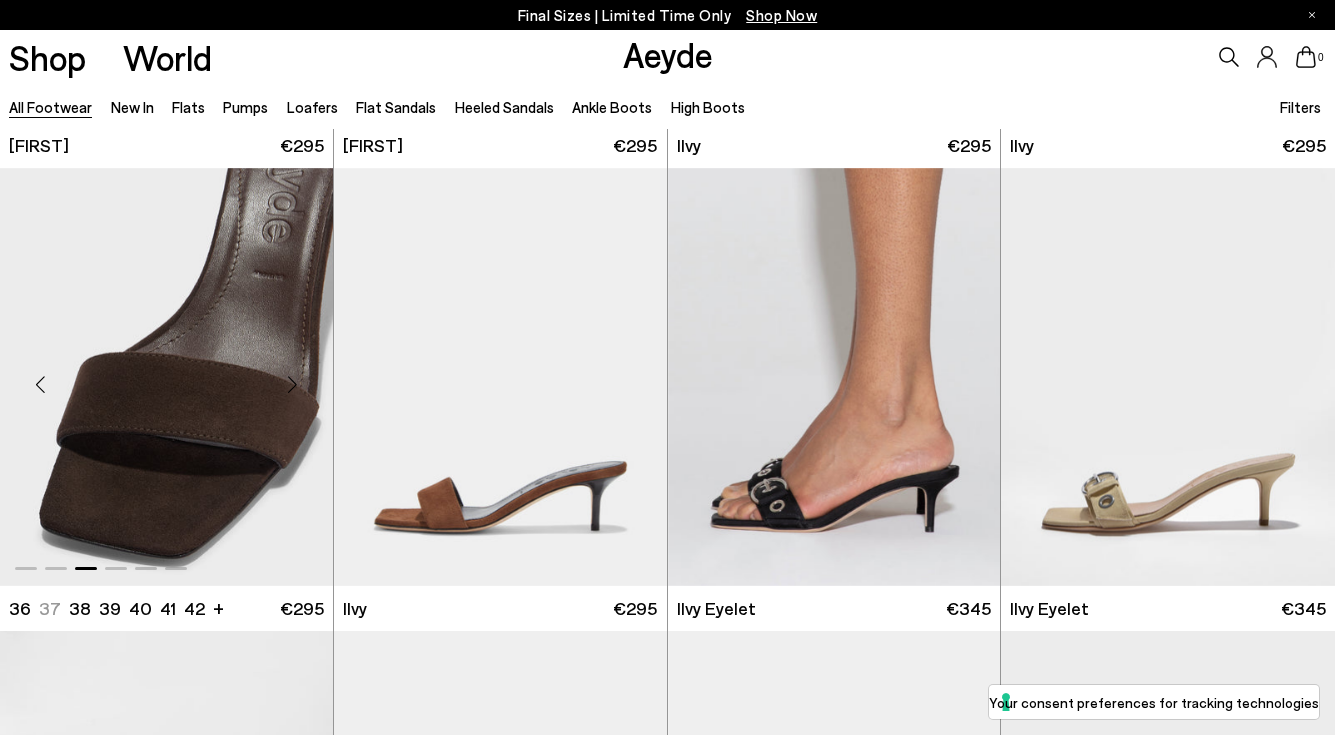 click at bounding box center (293, 385) 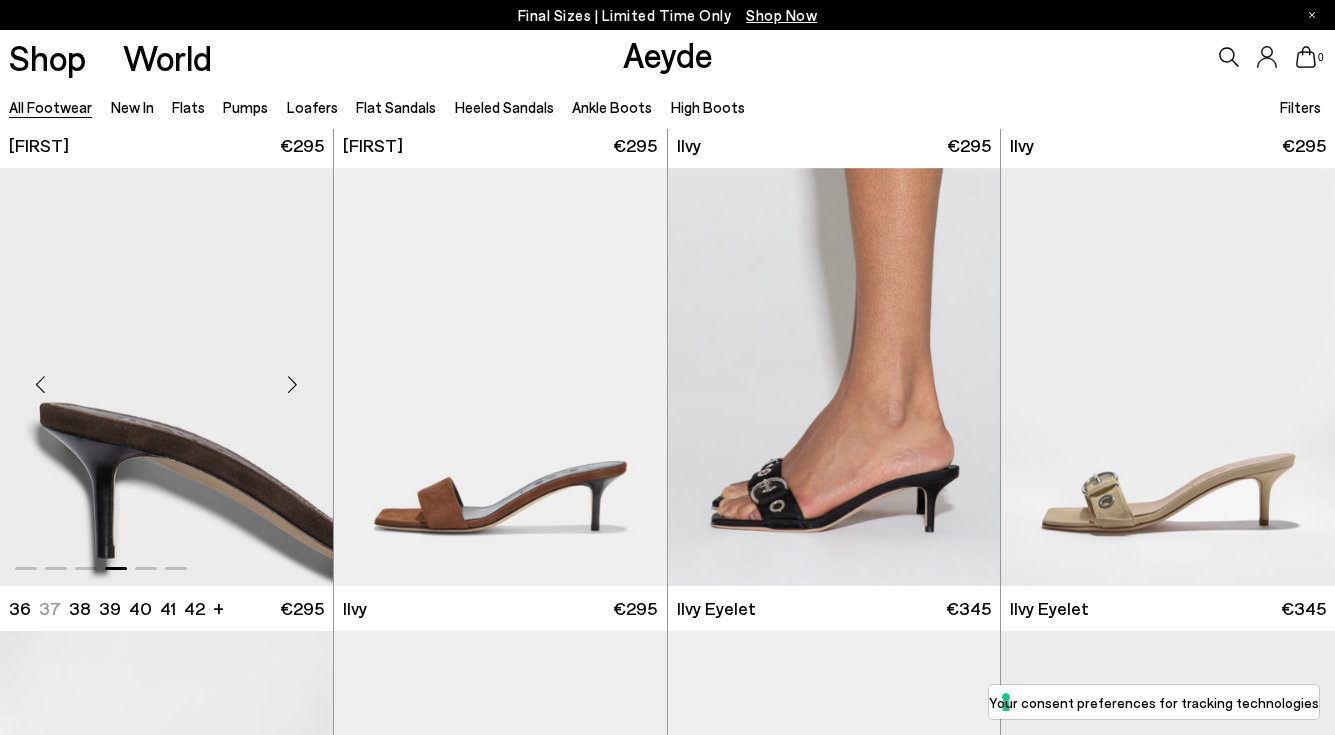 click at bounding box center (293, 385) 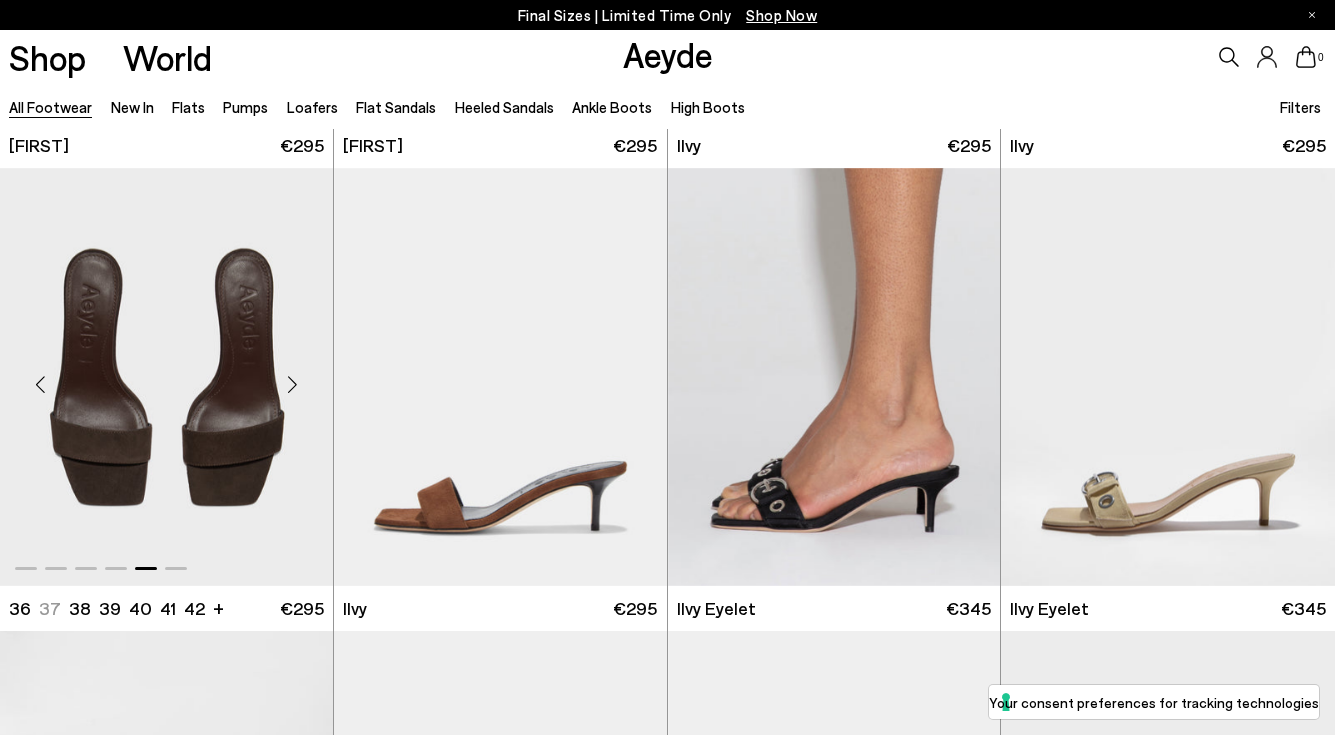 click at bounding box center [293, 385] 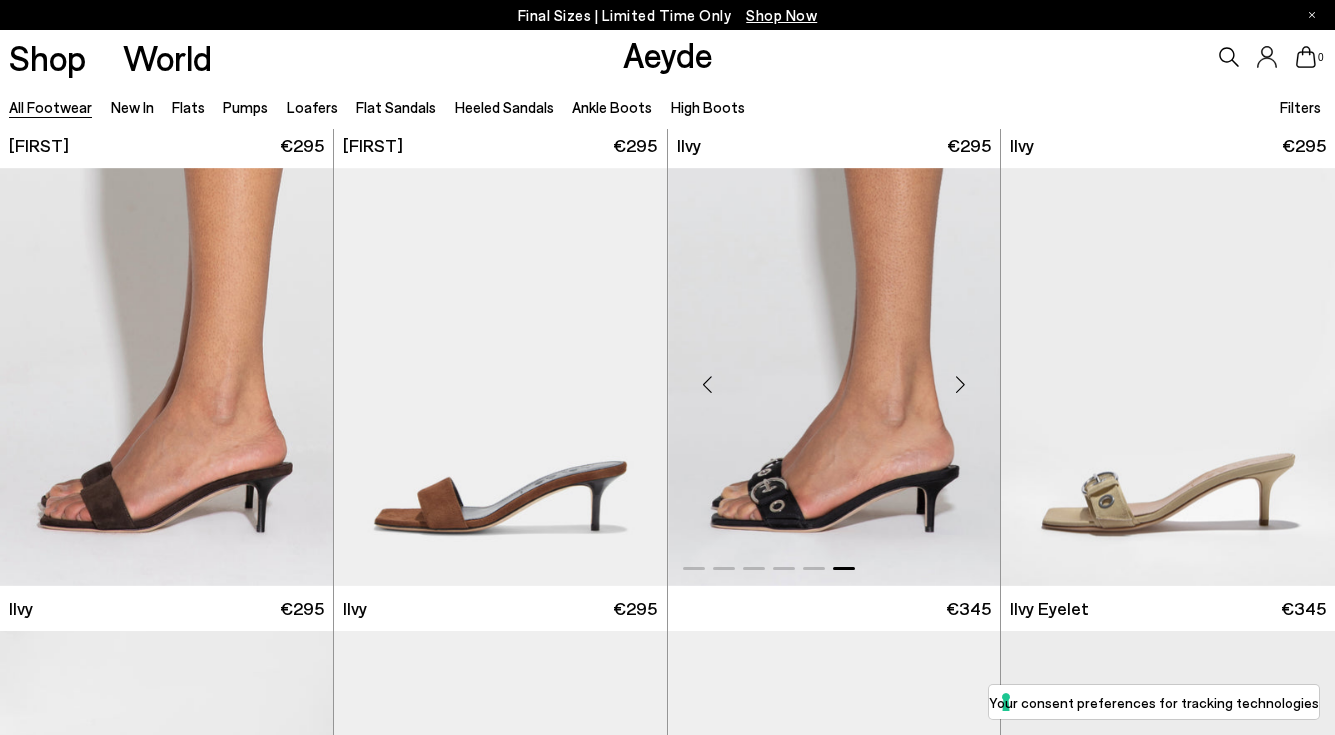scroll, scrollTop: 19342, scrollLeft: 0, axis: vertical 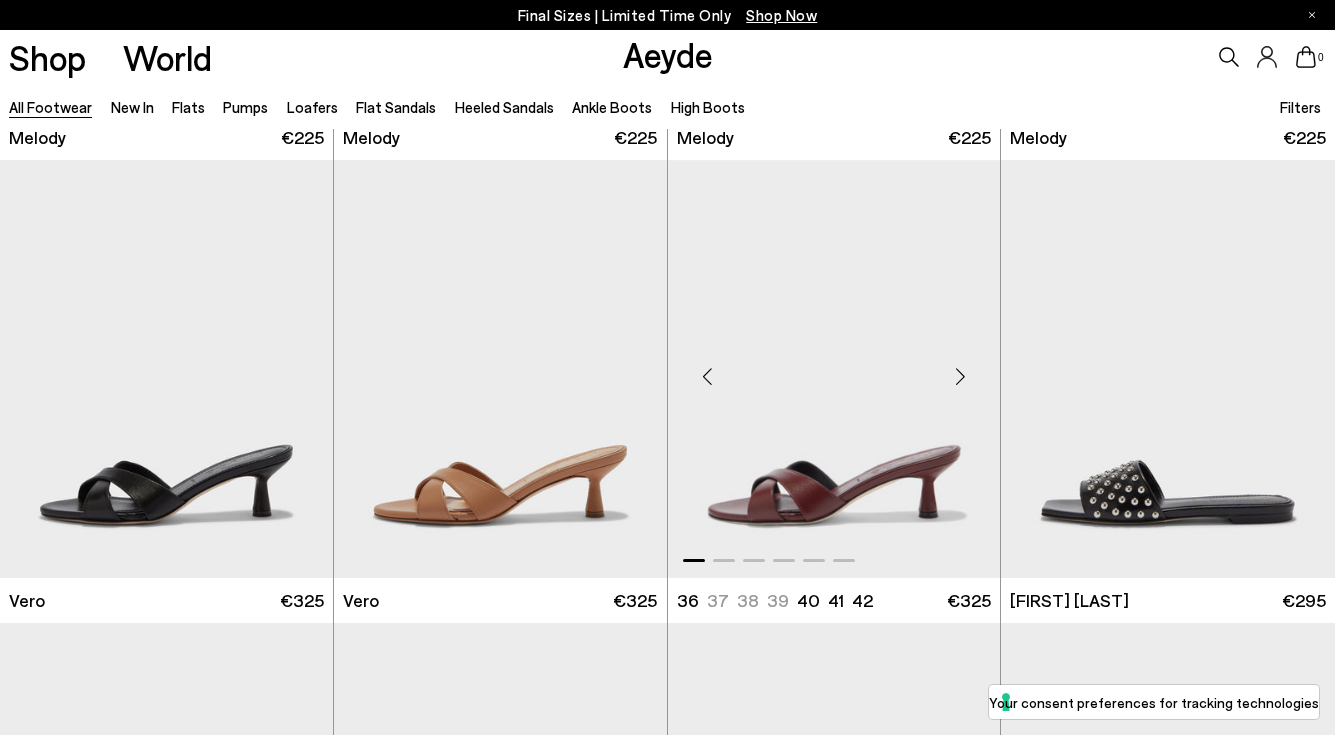 click at bounding box center (960, 377) 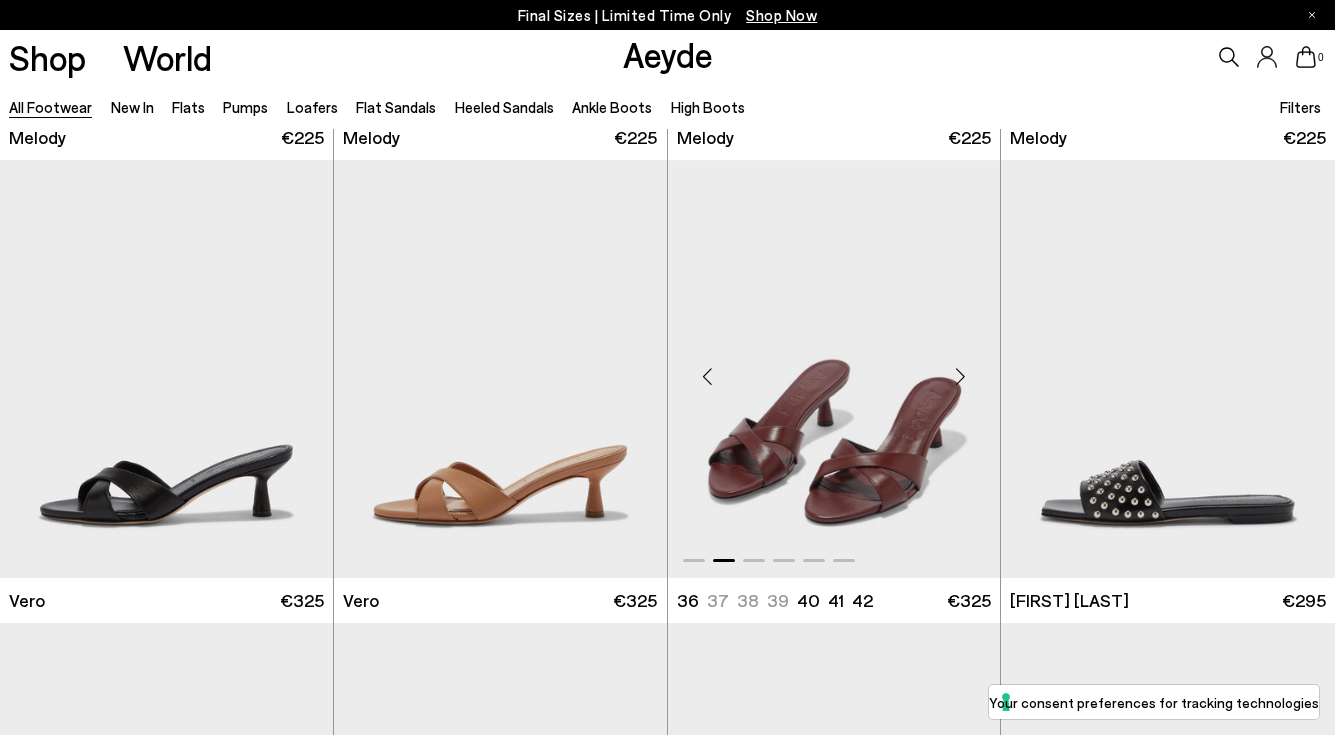 click at bounding box center [960, 377] 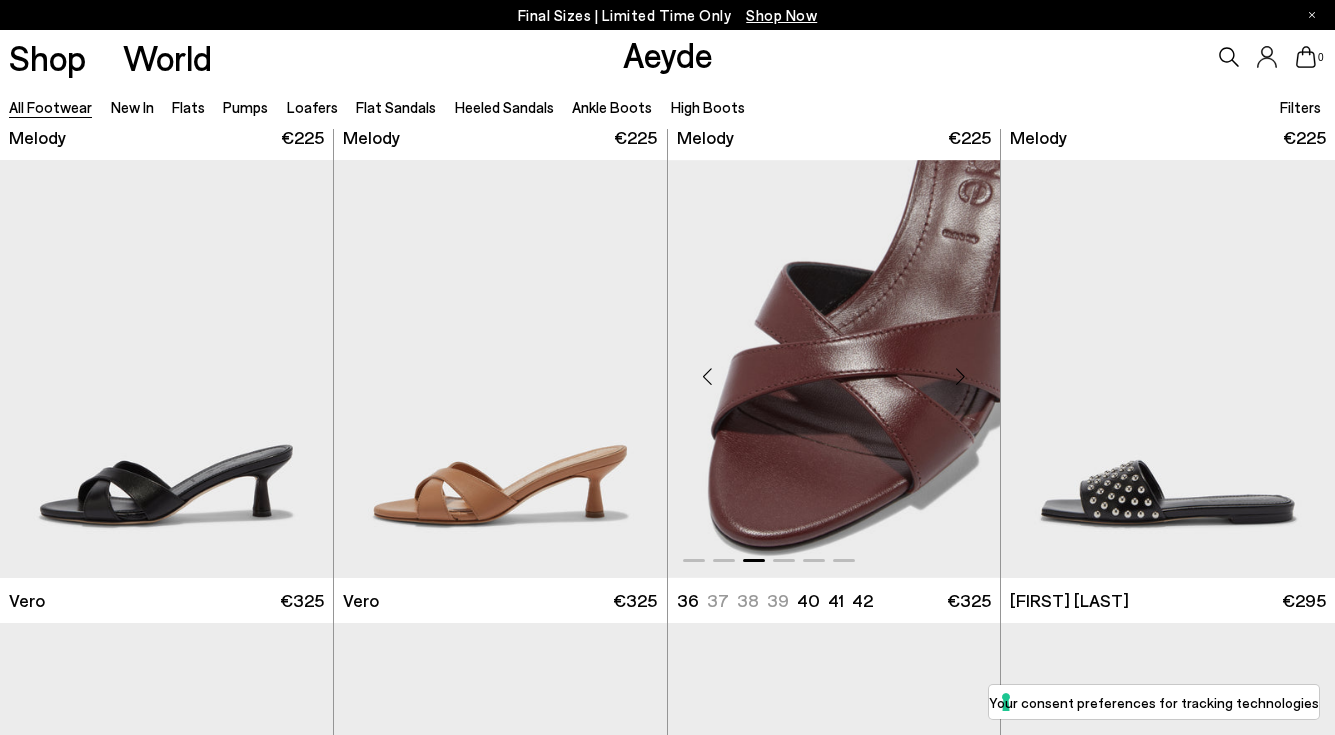 click at bounding box center [960, 377] 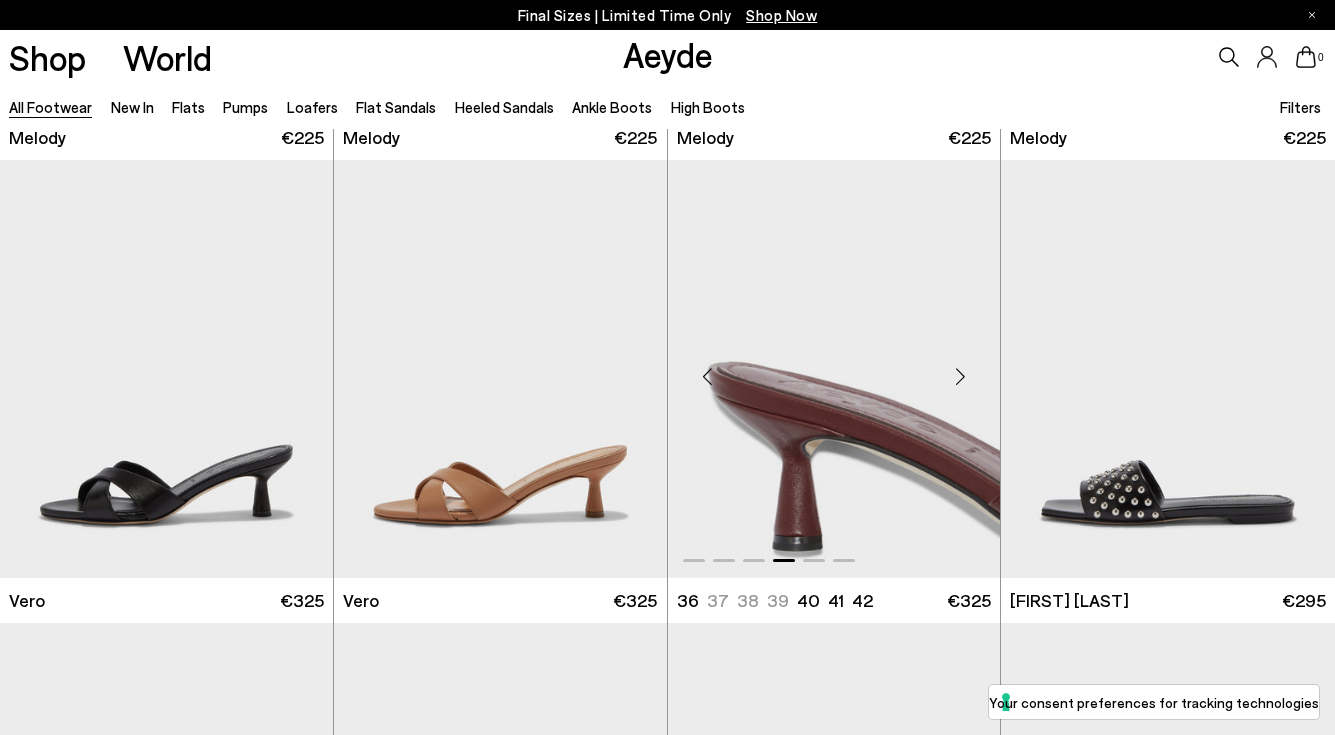 click at bounding box center (960, 377) 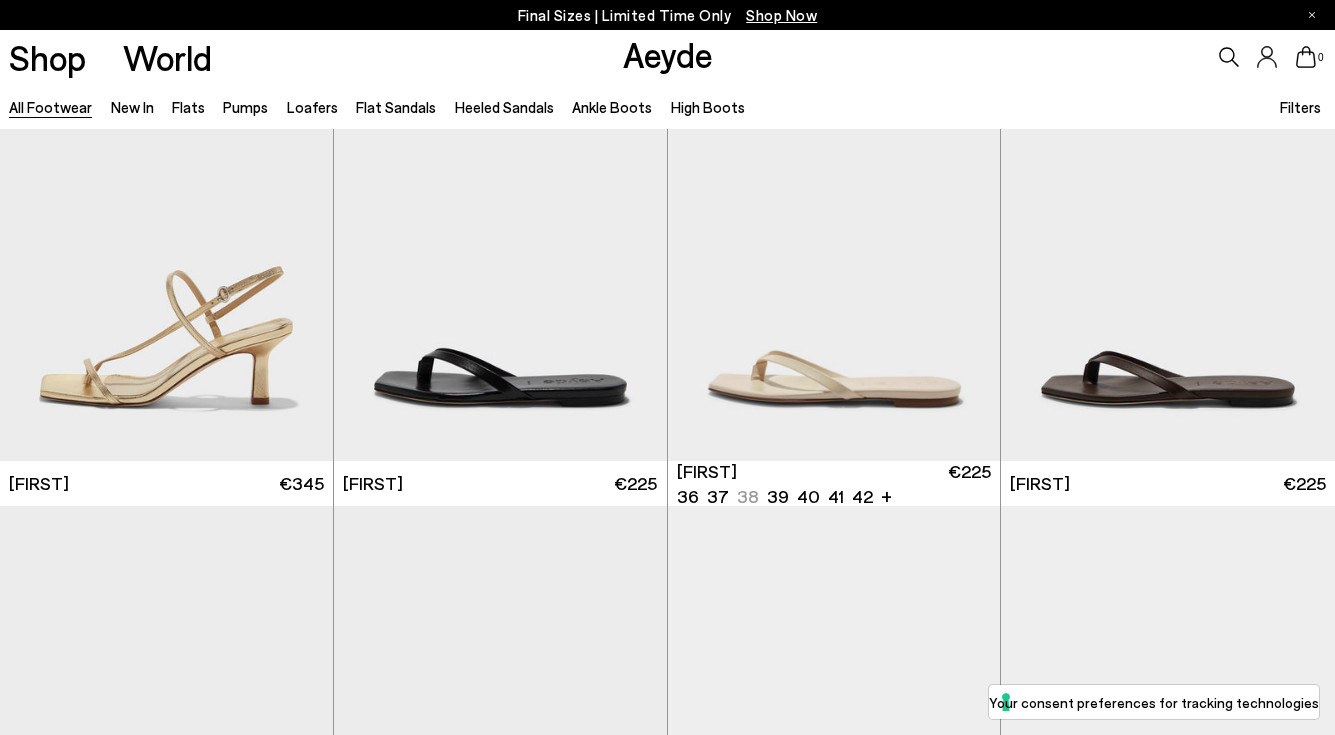 scroll, scrollTop: 22386, scrollLeft: 0, axis: vertical 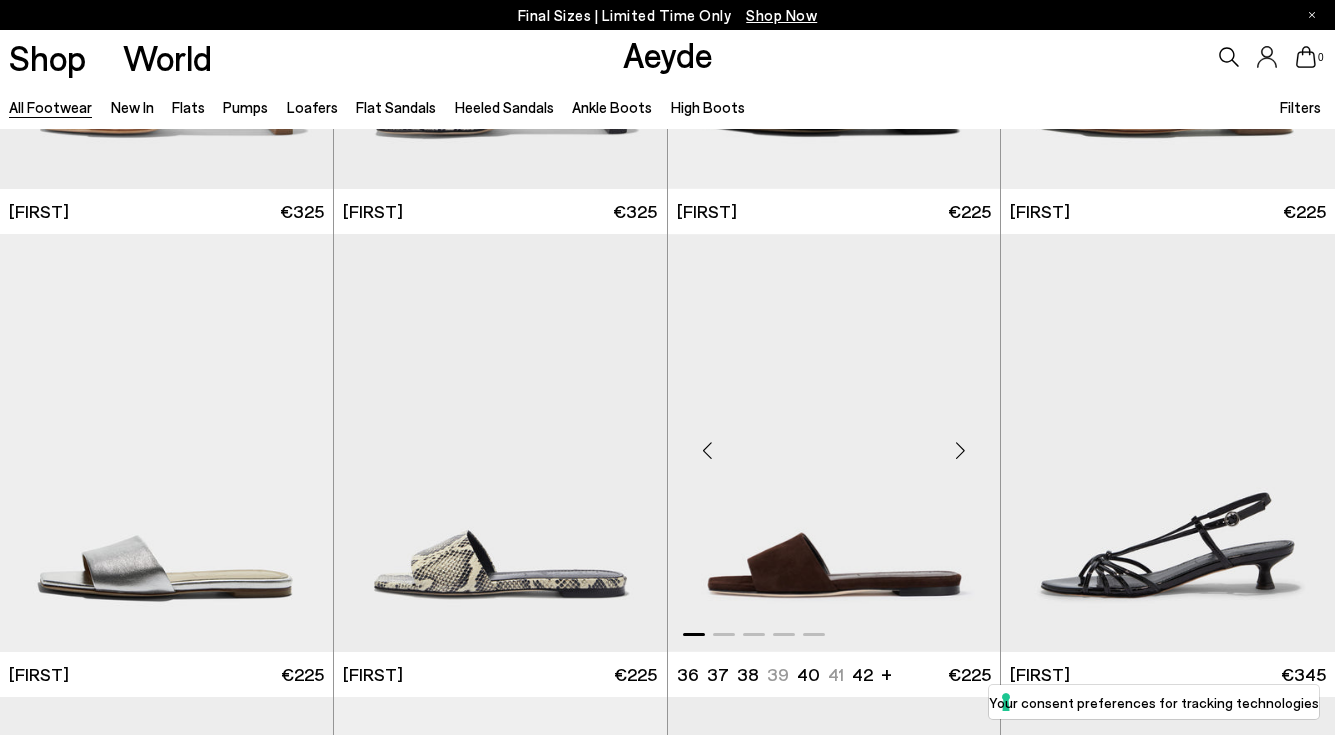 click at bounding box center [960, 451] 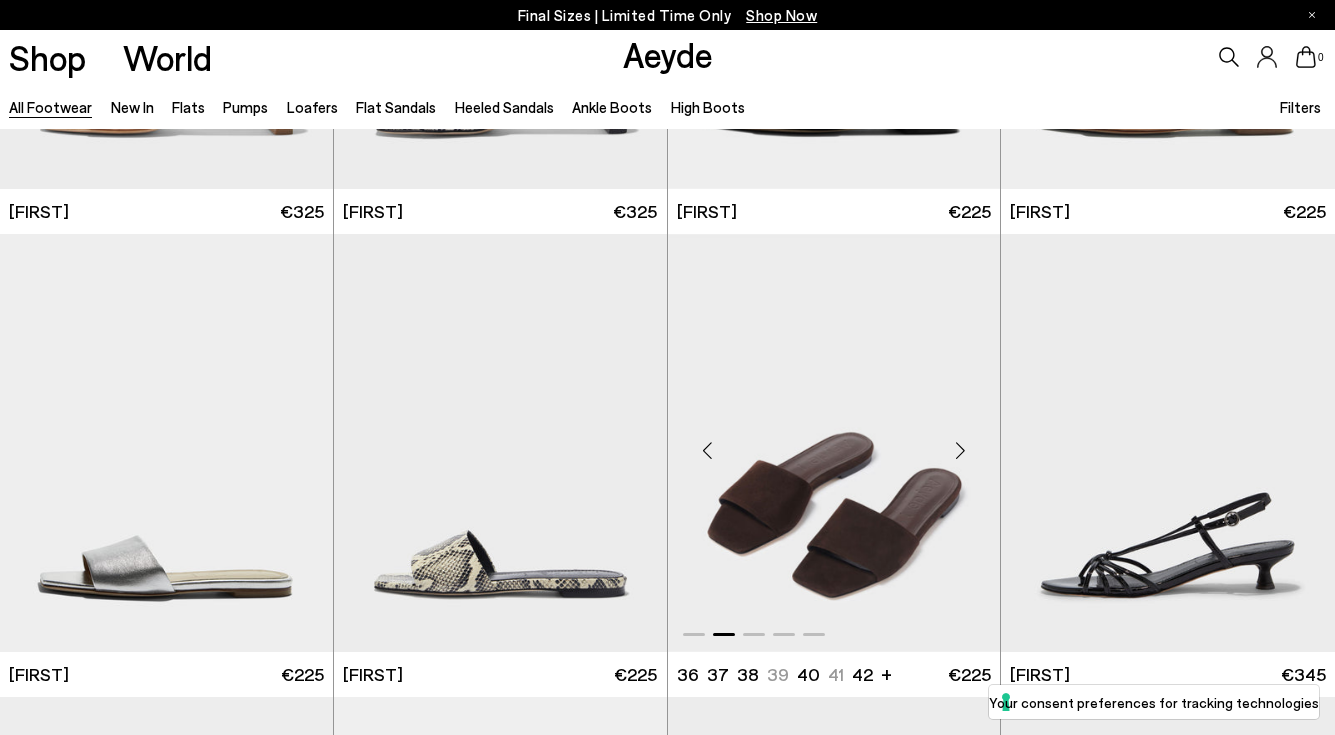 click at bounding box center (960, 451) 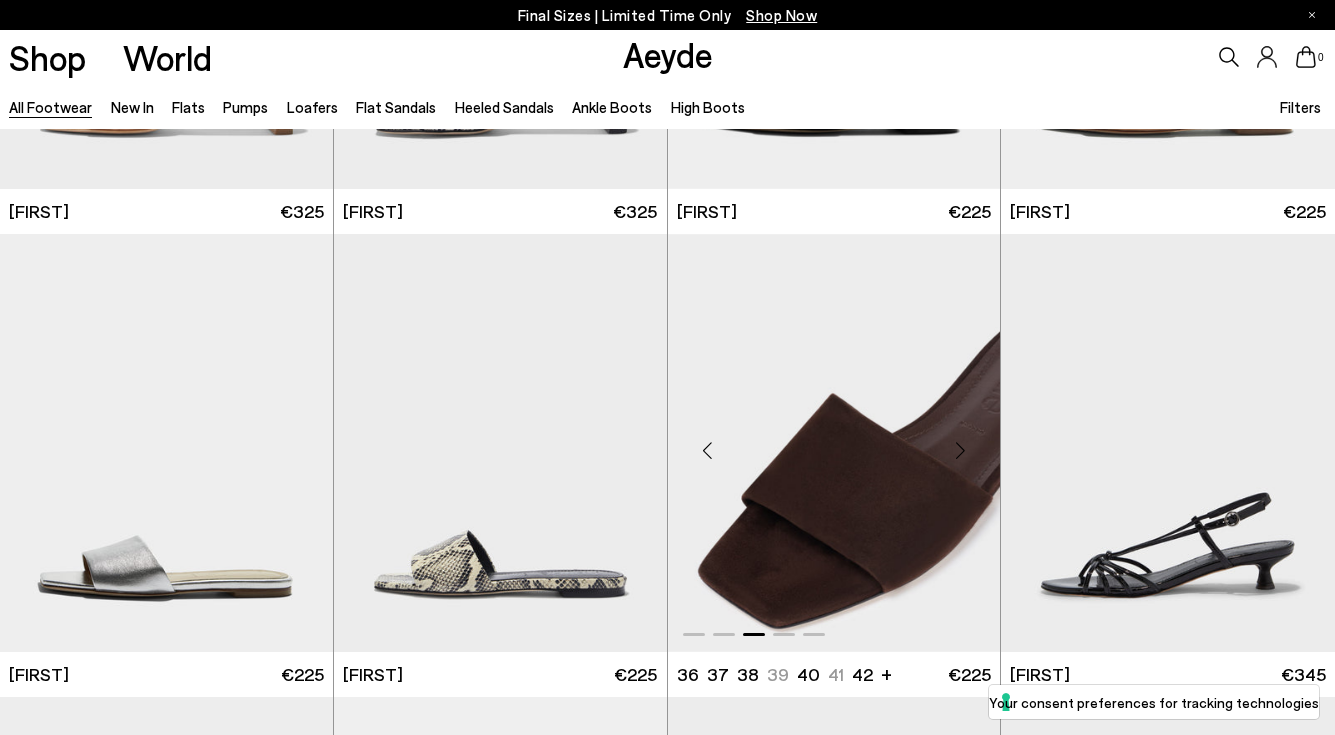 click at bounding box center [960, 451] 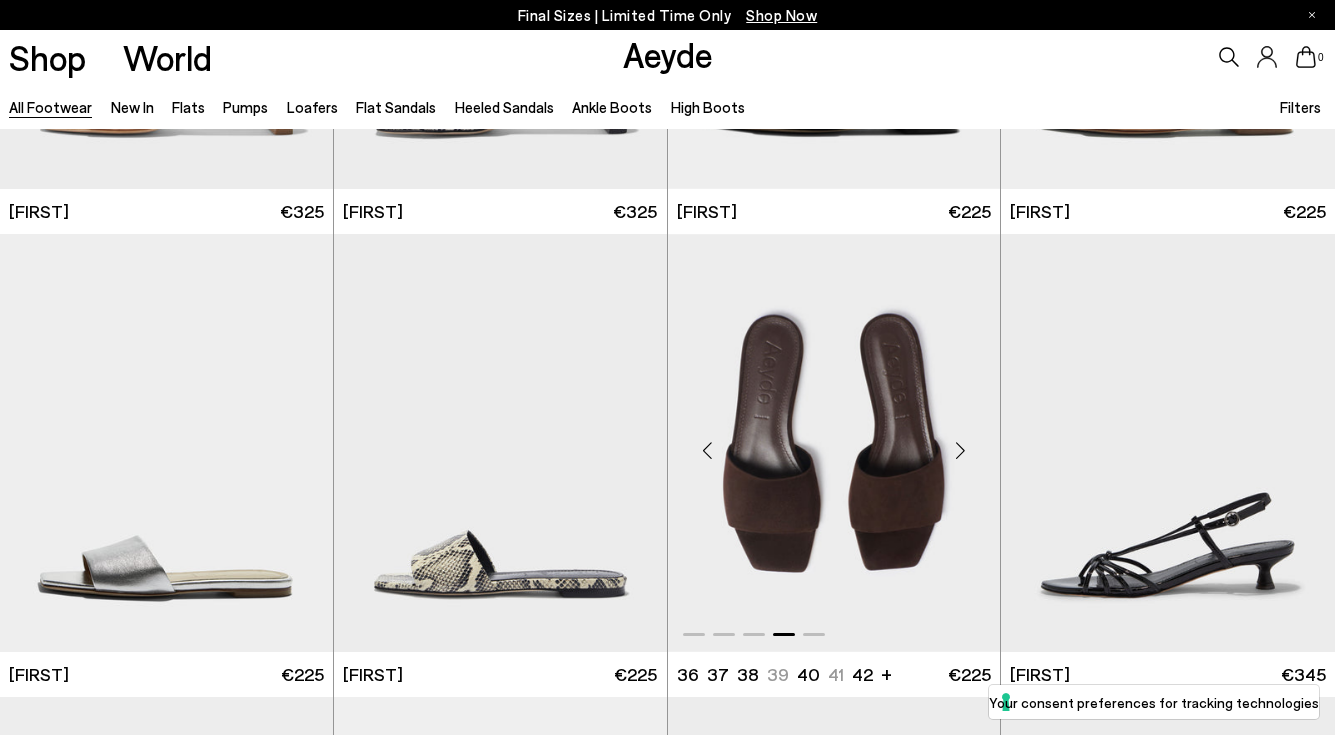 click at bounding box center (960, 451) 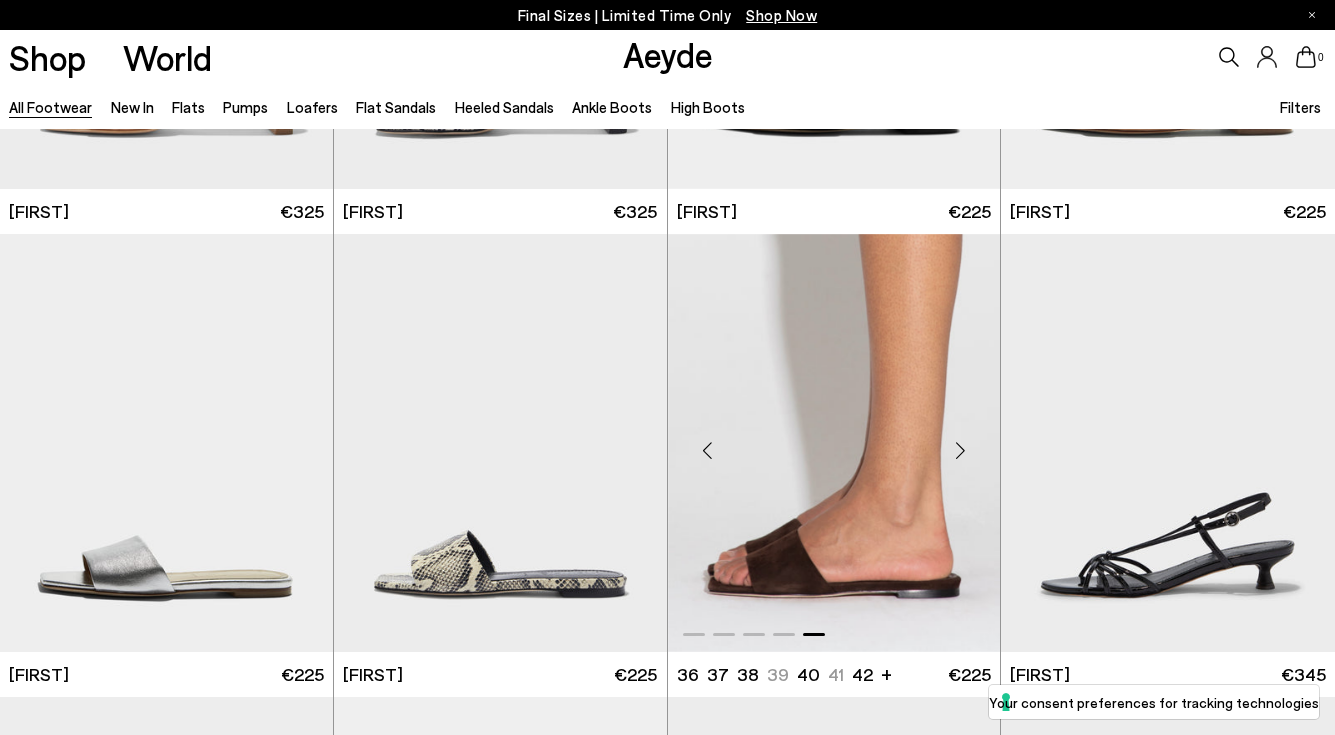 click at bounding box center (960, 451) 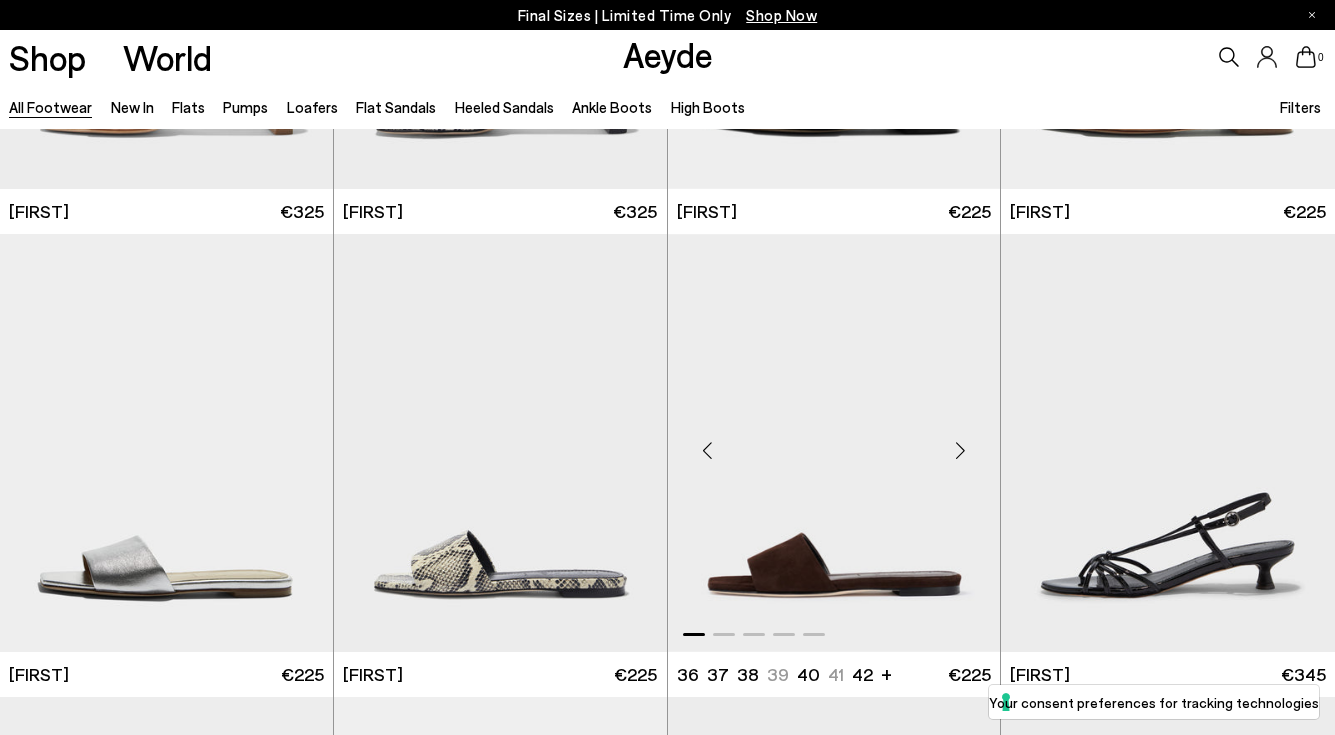 click at bounding box center (960, 451) 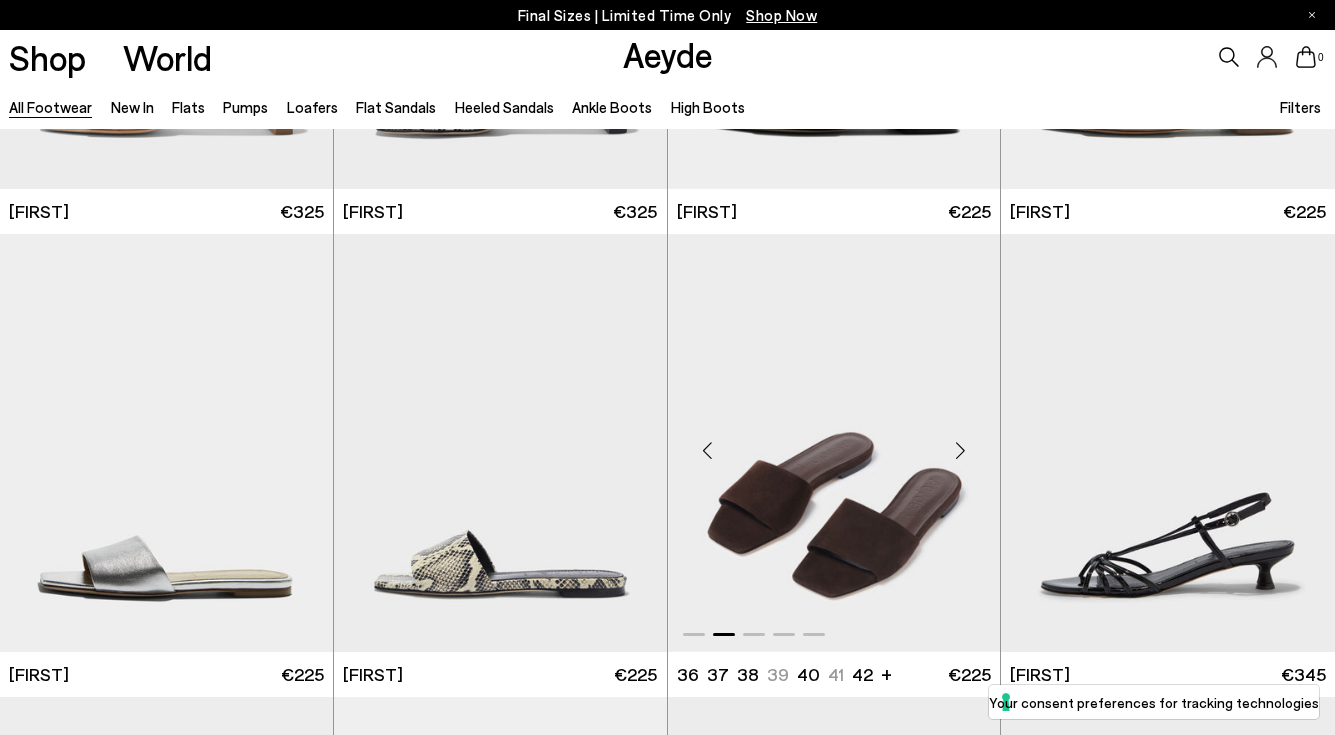 click at bounding box center (960, 451) 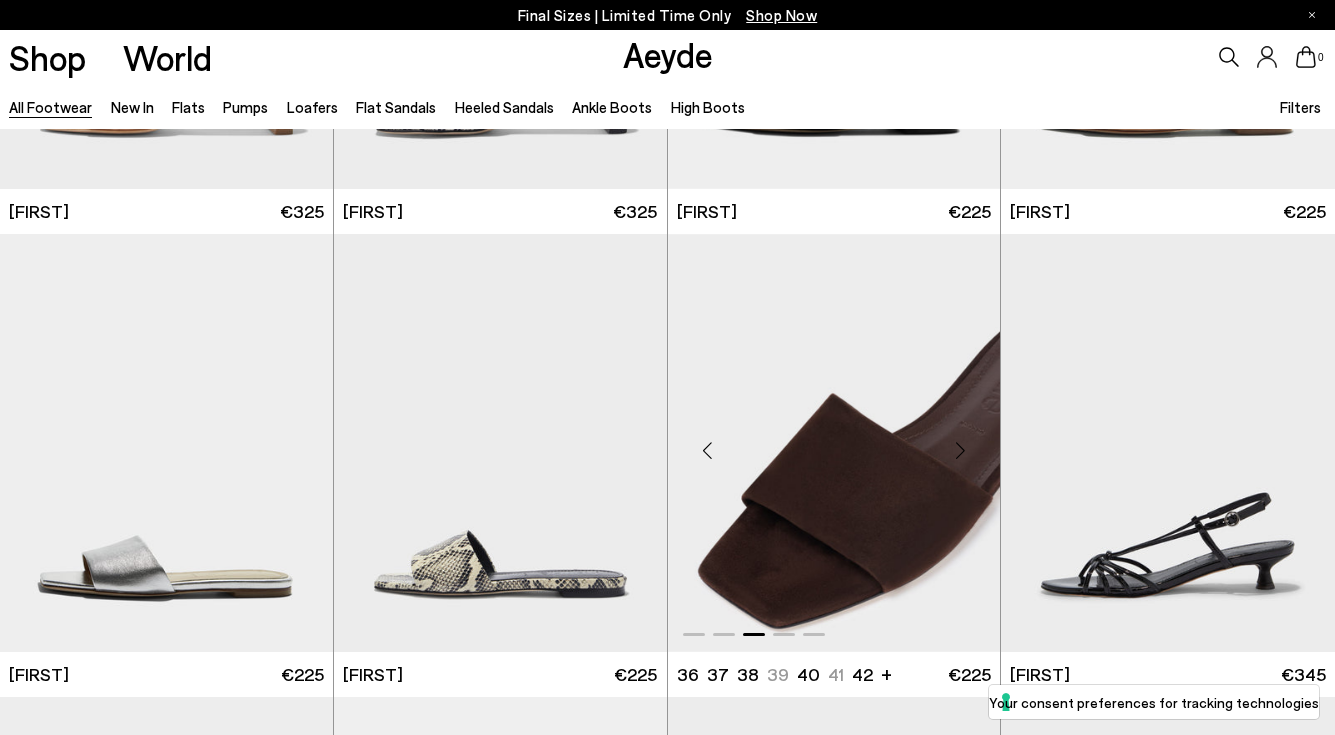 click at bounding box center (960, 451) 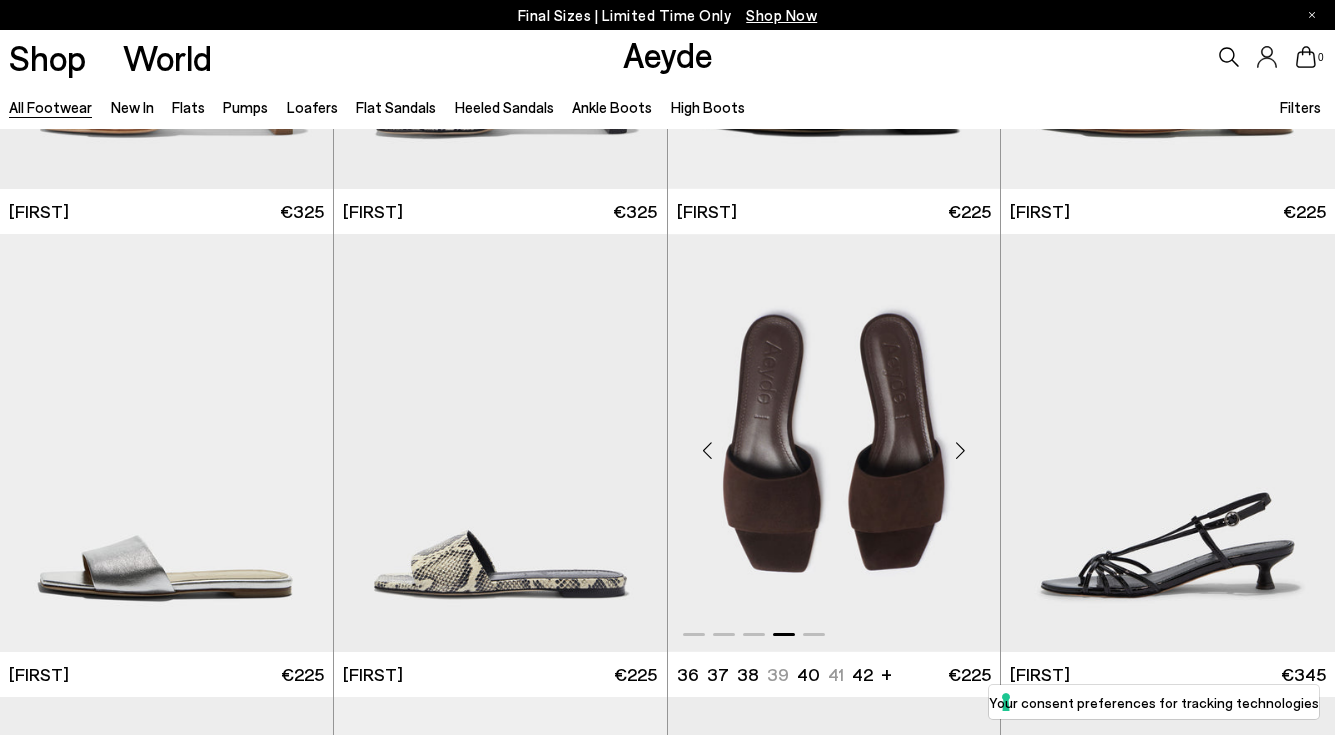 click at bounding box center (960, 451) 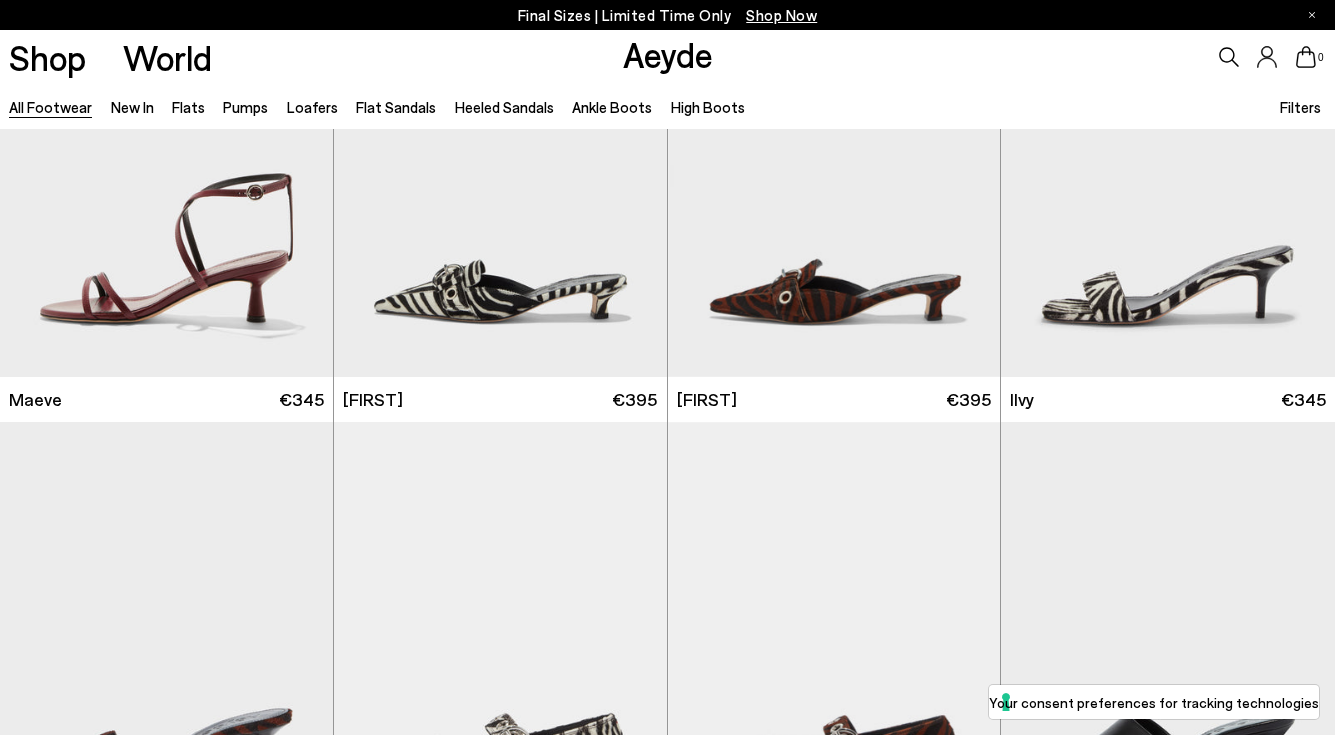 scroll, scrollTop: 25570, scrollLeft: 0, axis: vertical 